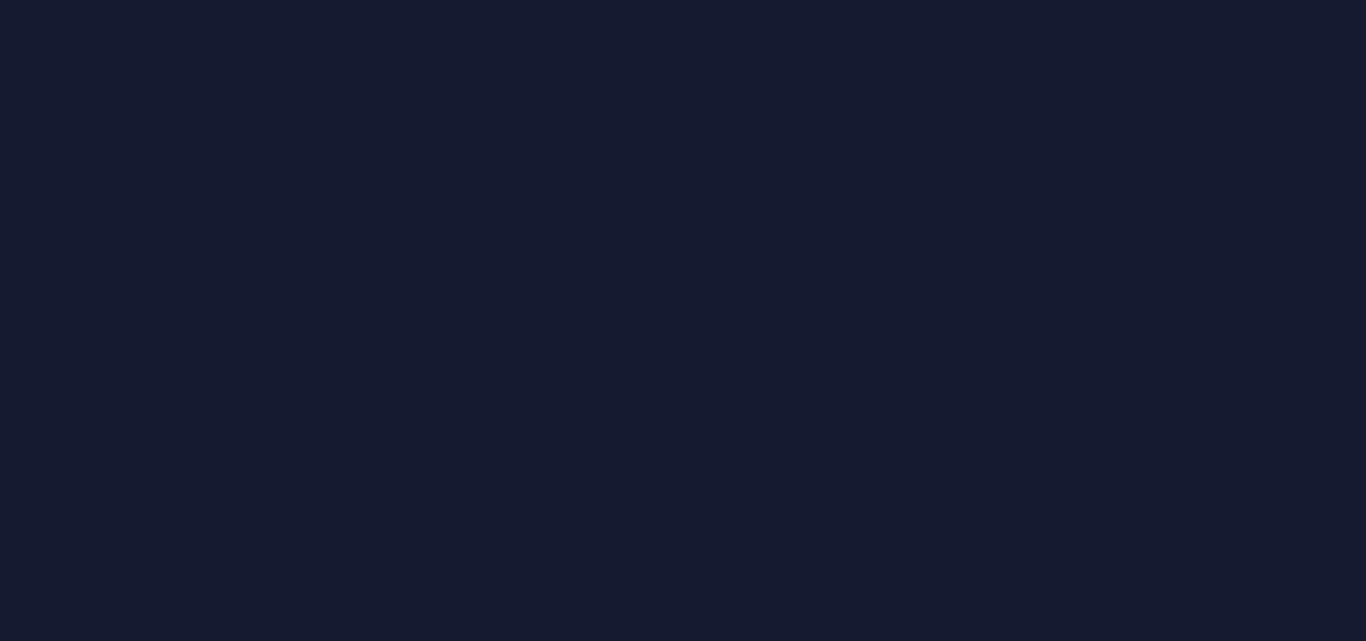 scroll, scrollTop: 0, scrollLeft: 0, axis: both 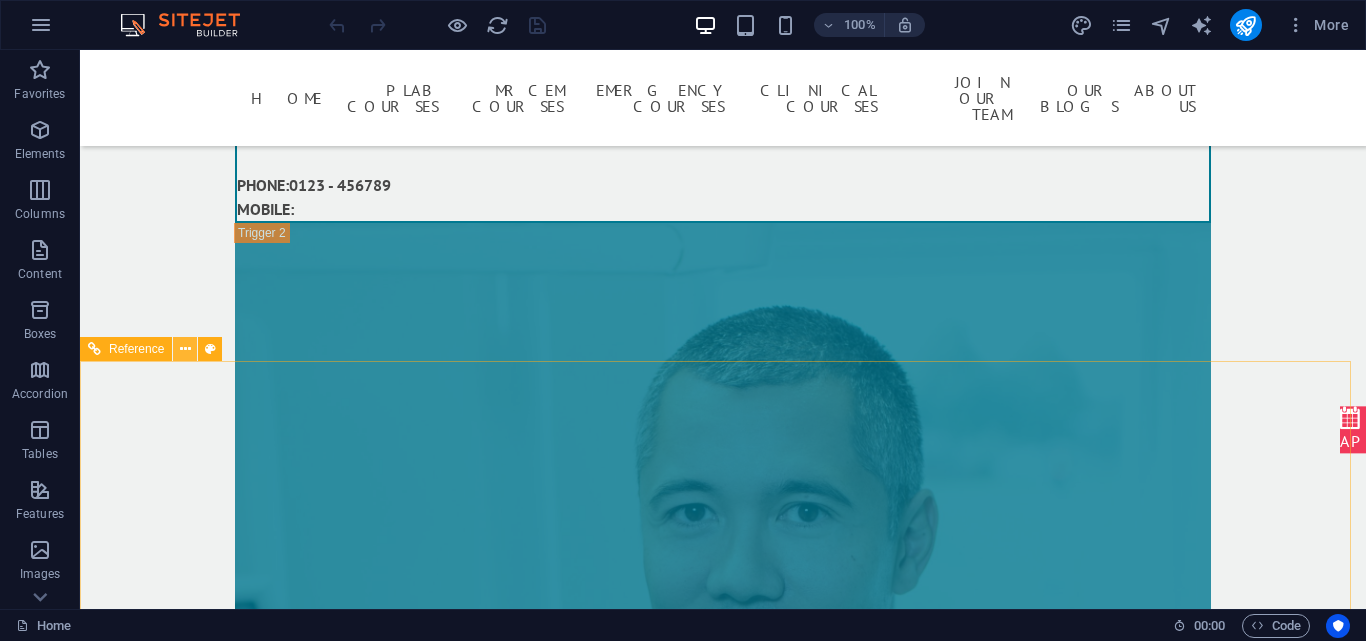 click at bounding box center (185, 349) 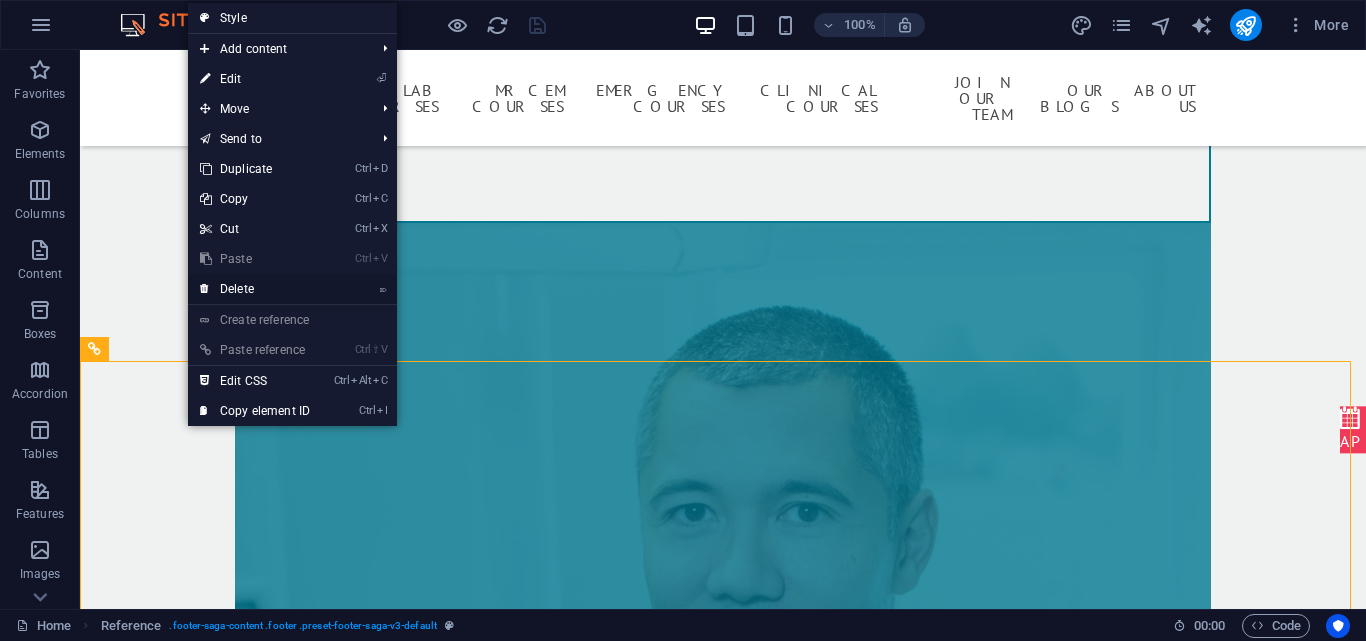 click on "⌦  Delete" at bounding box center [255, 289] 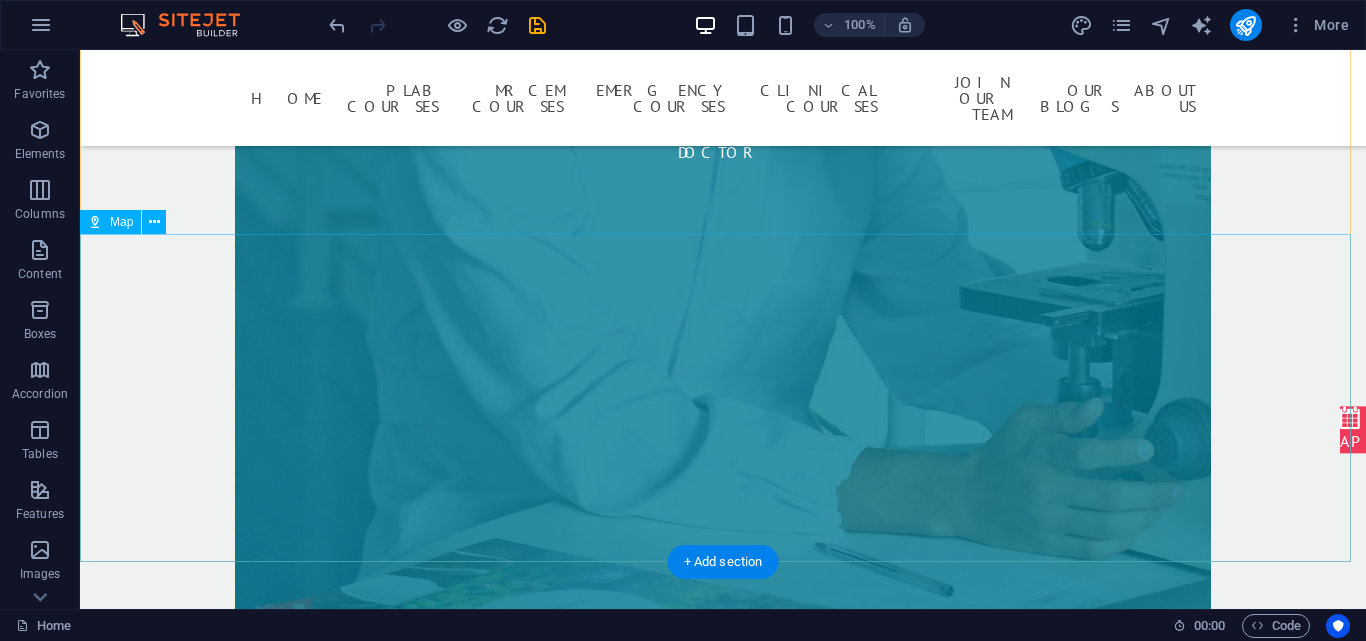 scroll, scrollTop: 9991, scrollLeft: 0, axis: vertical 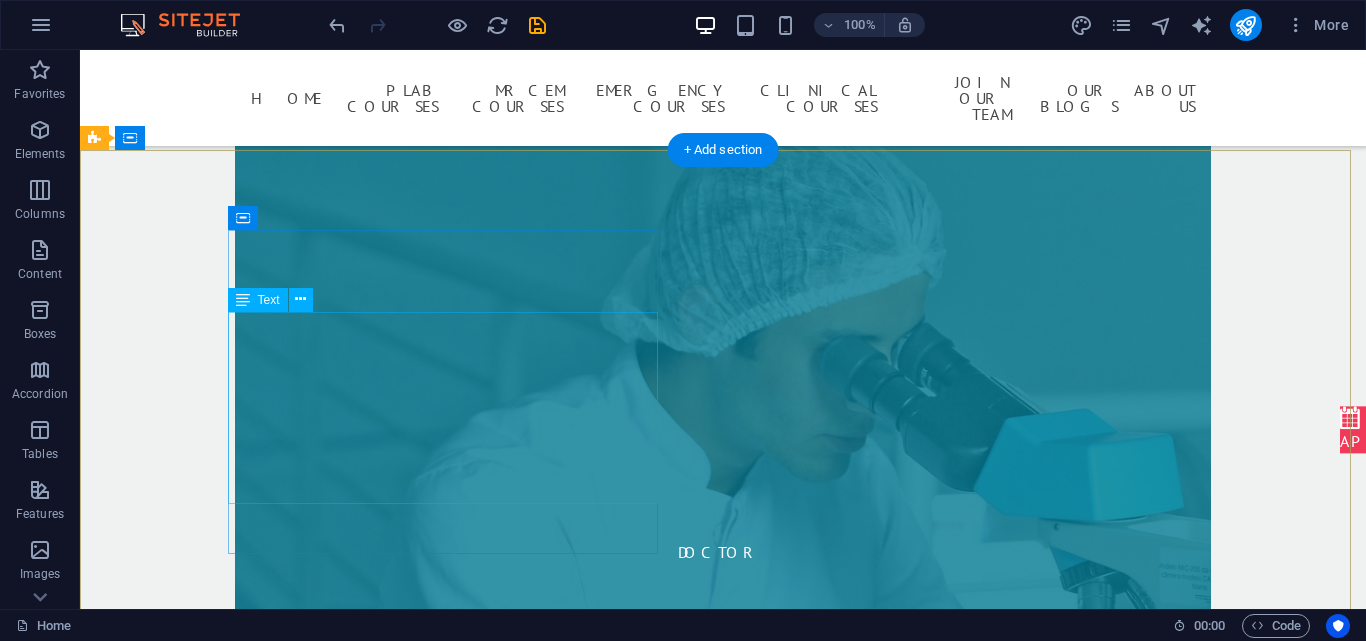 click on "[WEBSITE] Street , [CITY] [POSTAL_CODE] [PHONE] [EMAIL] [TIME_RANGE]" at bounding box center [568, 5428] 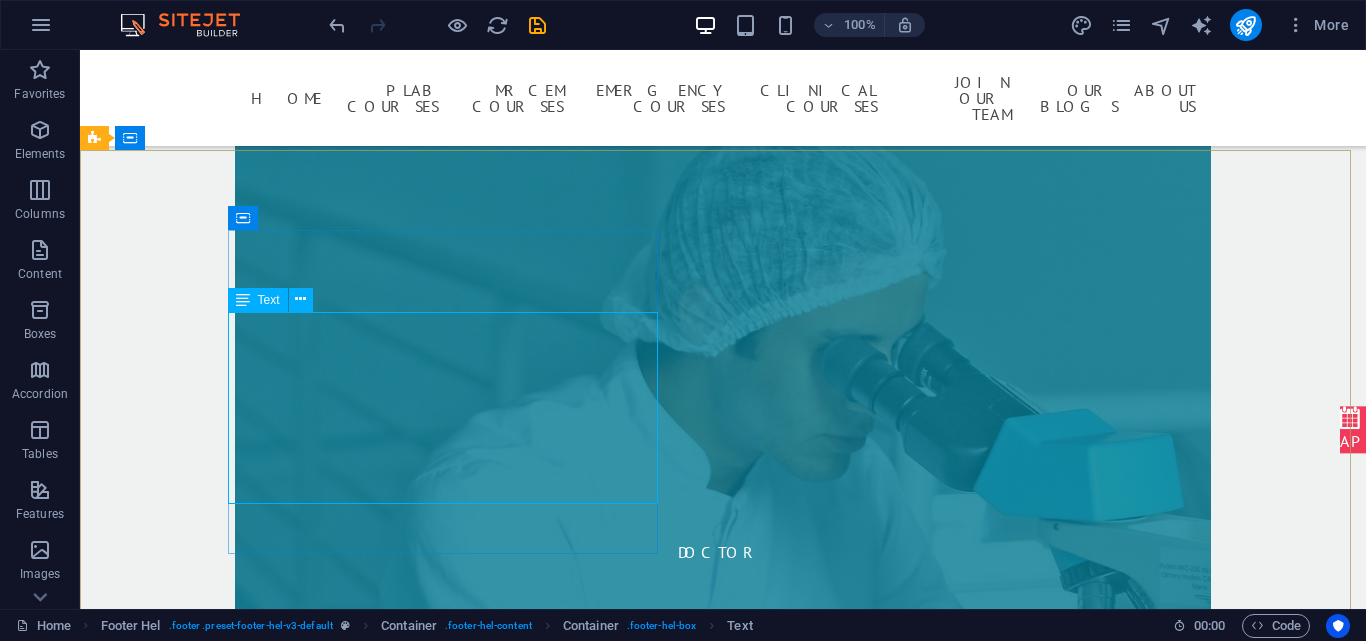click on "Text" at bounding box center (269, 300) 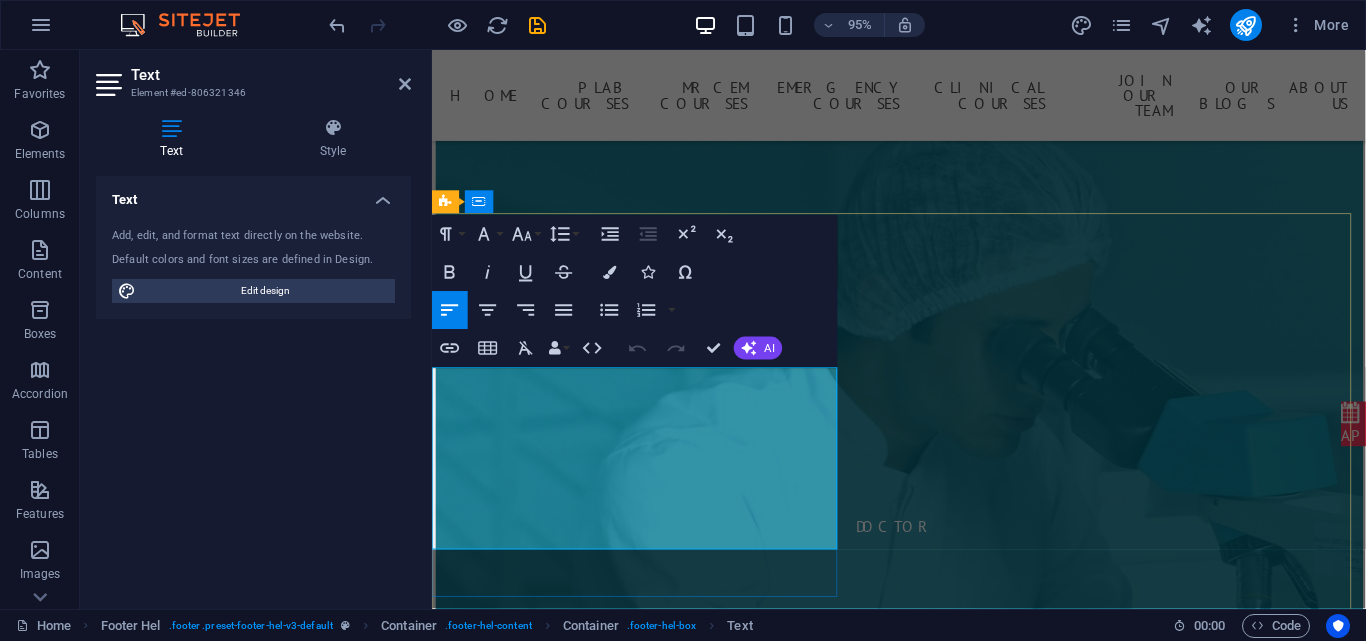 click on "0123 - 456789" at bounding box center [538, 5416] 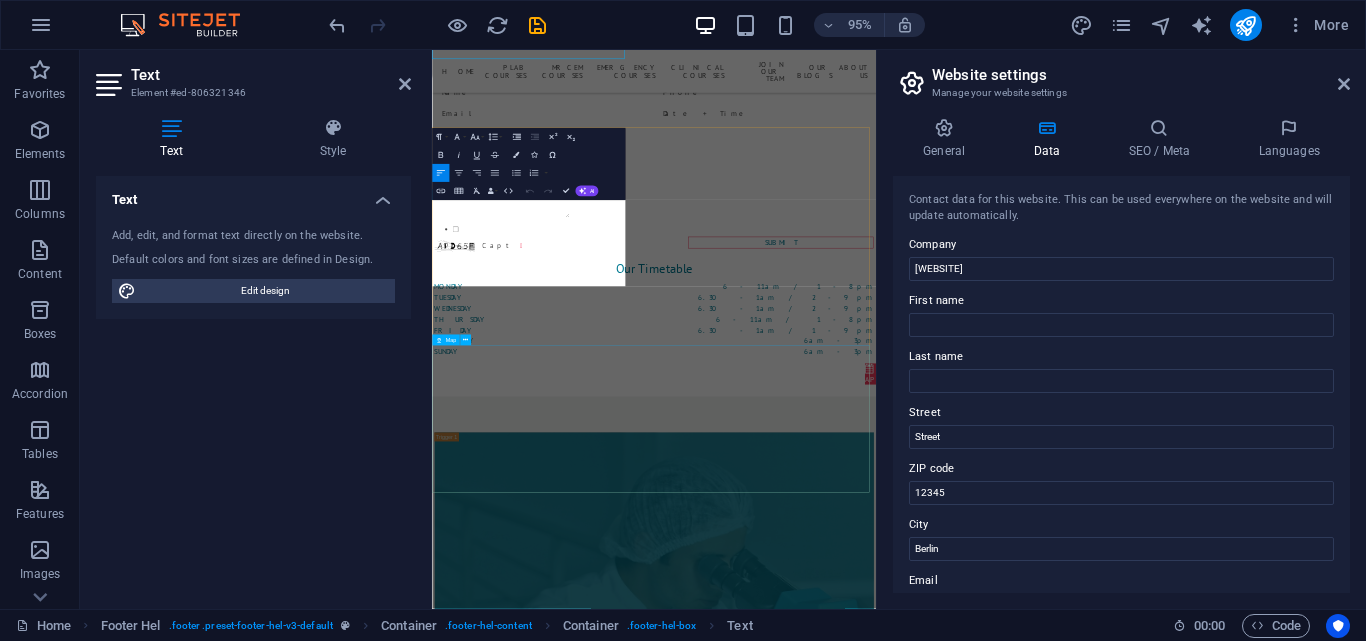 scroll, scrollTop: 10496, scrollLeft: 0, axis: vertical 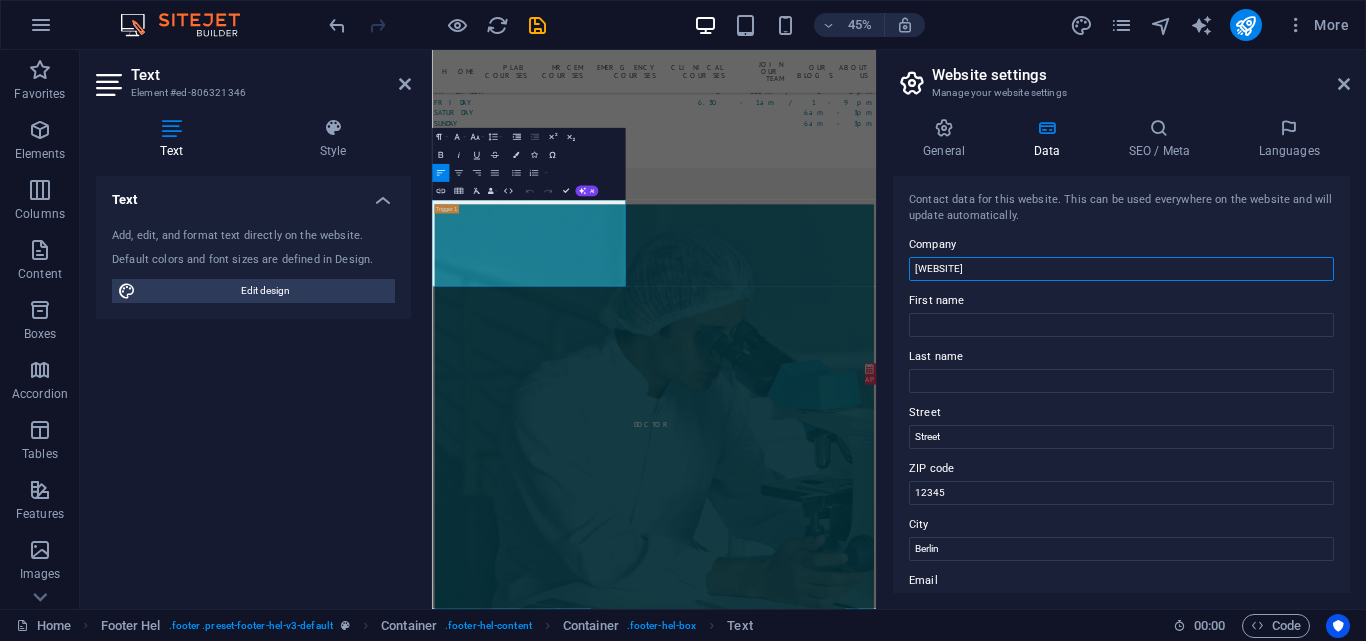 click on "[WEBSITE]" at bounding box center (1121, 269) 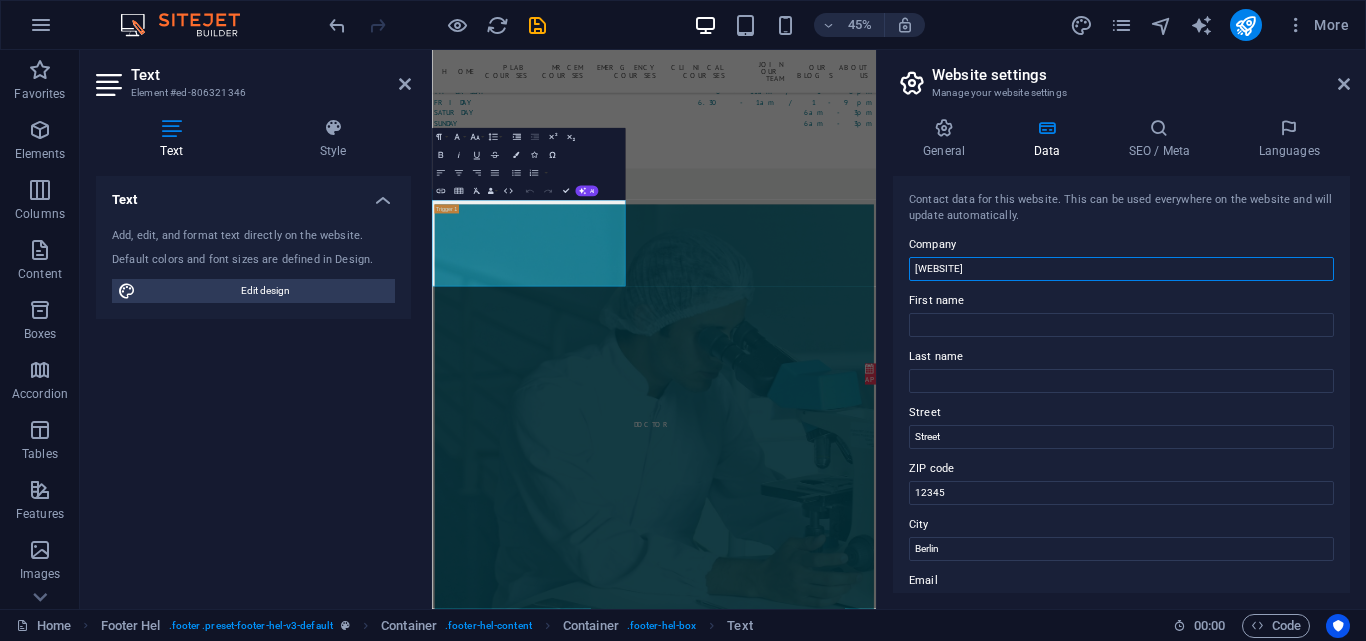 click on "[WEBSITE]" at bounding box center (1121, 269) 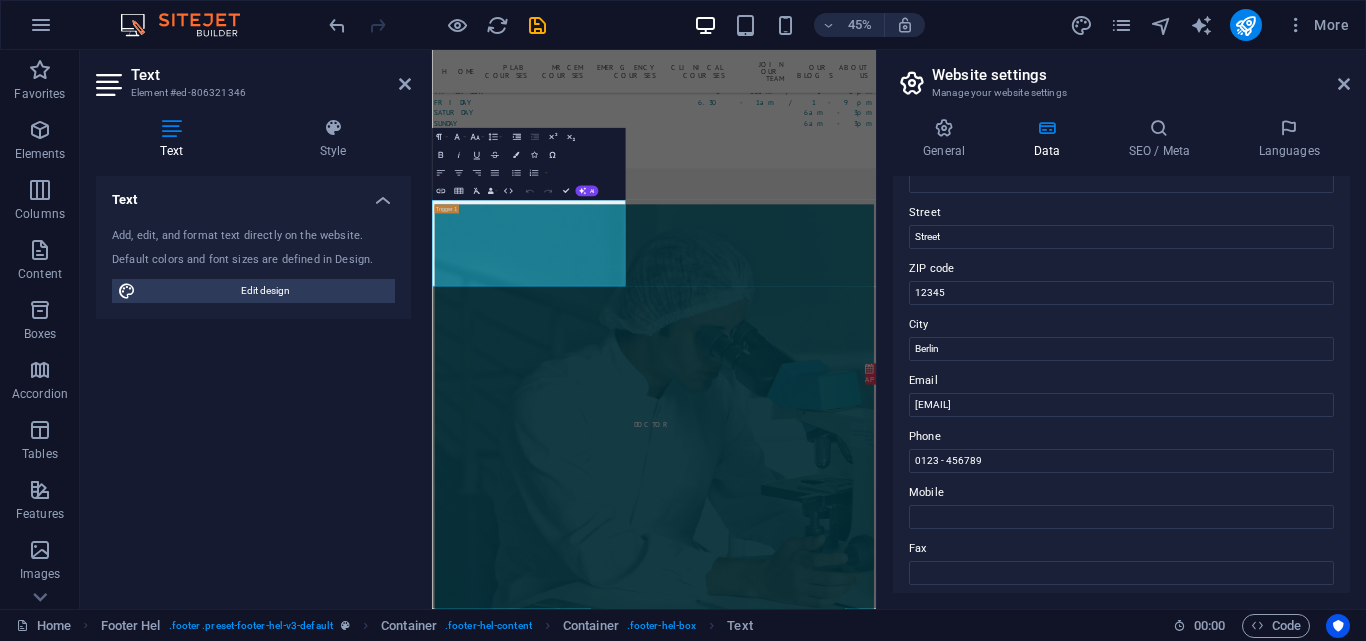 scroll, scrollTop: 300, scrollLeft: 0, axis: vertical 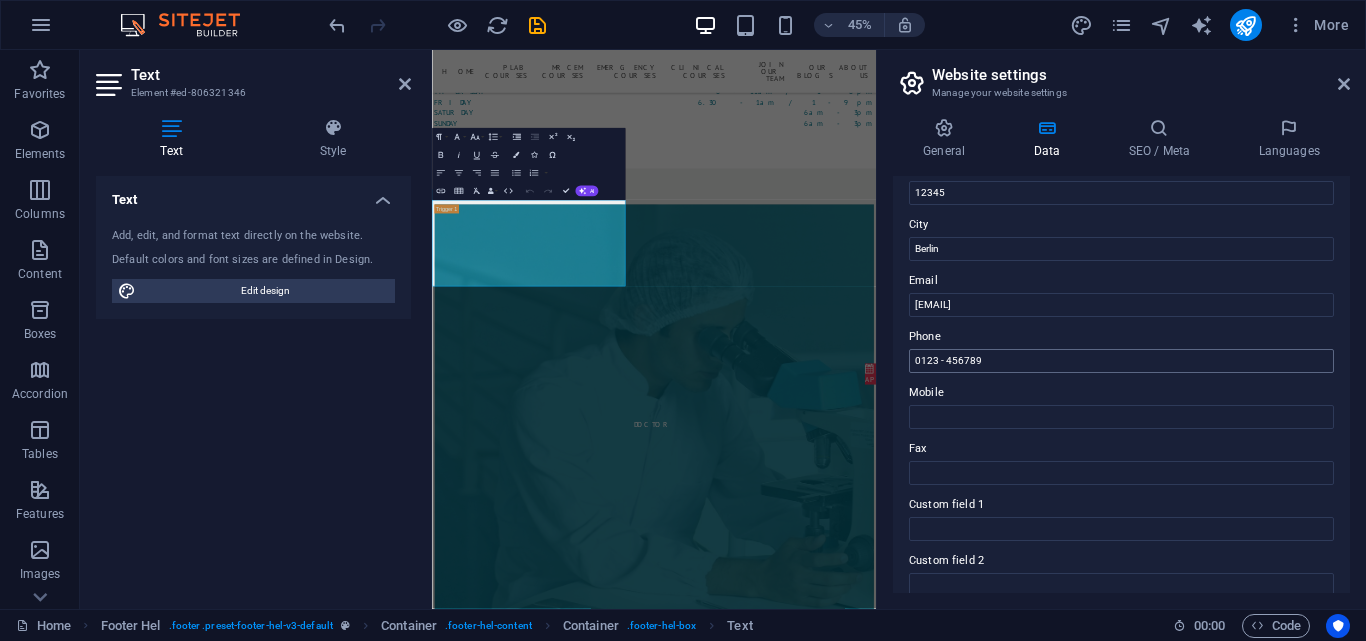 type on "UKARE ACADEMY" 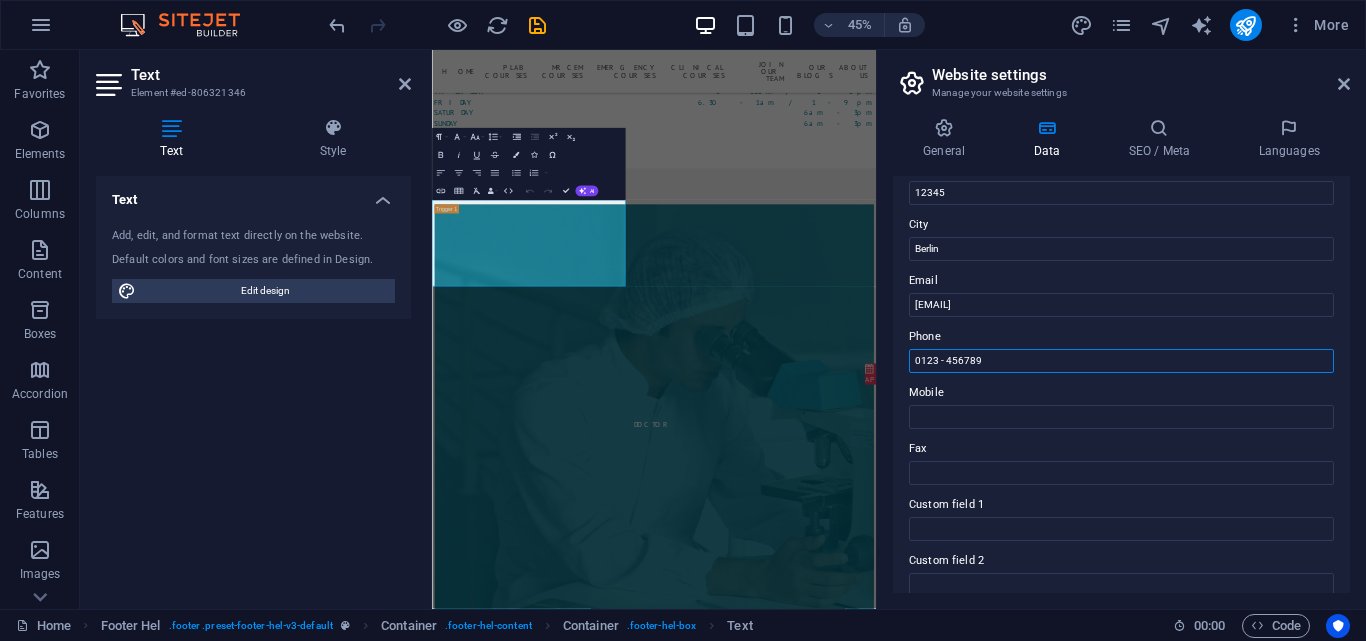 click on "0123 - 456789" at bounding box center (1121, 361) 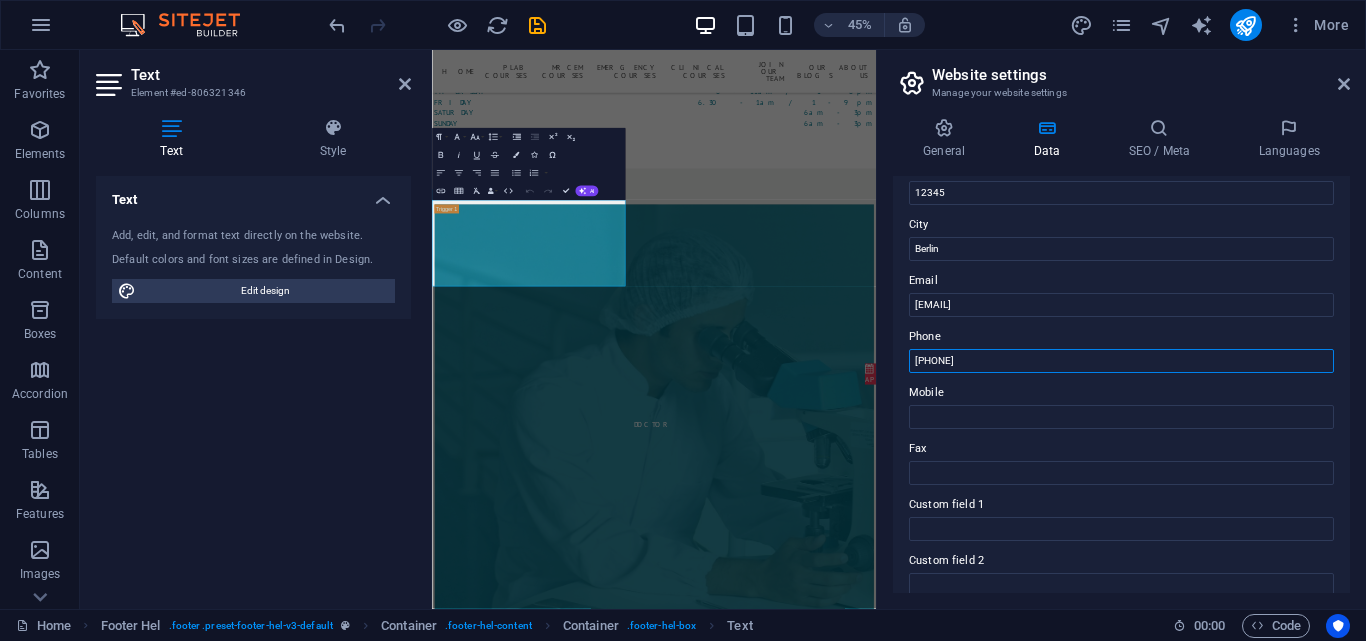 click on "[PHONE]" at bounding box center [1121, 361] 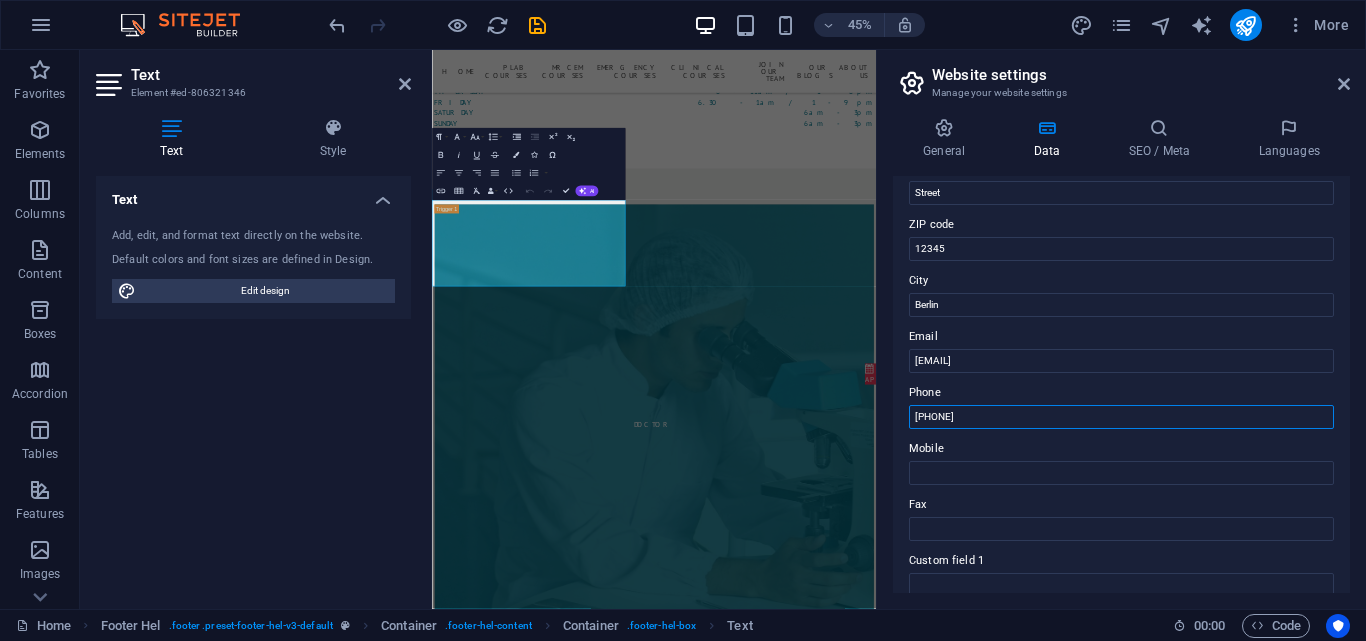 scroll, scrollTop: 144, scrollLeft: 0, axis: vertical 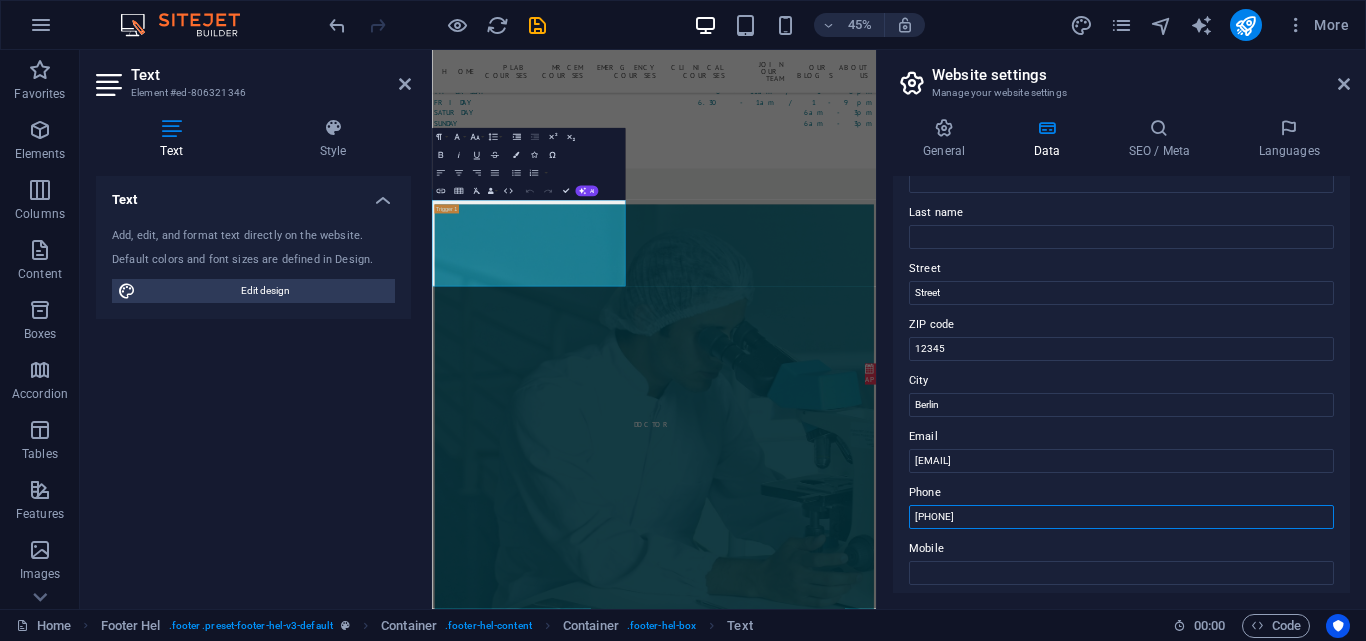 type on "[PHONE]" 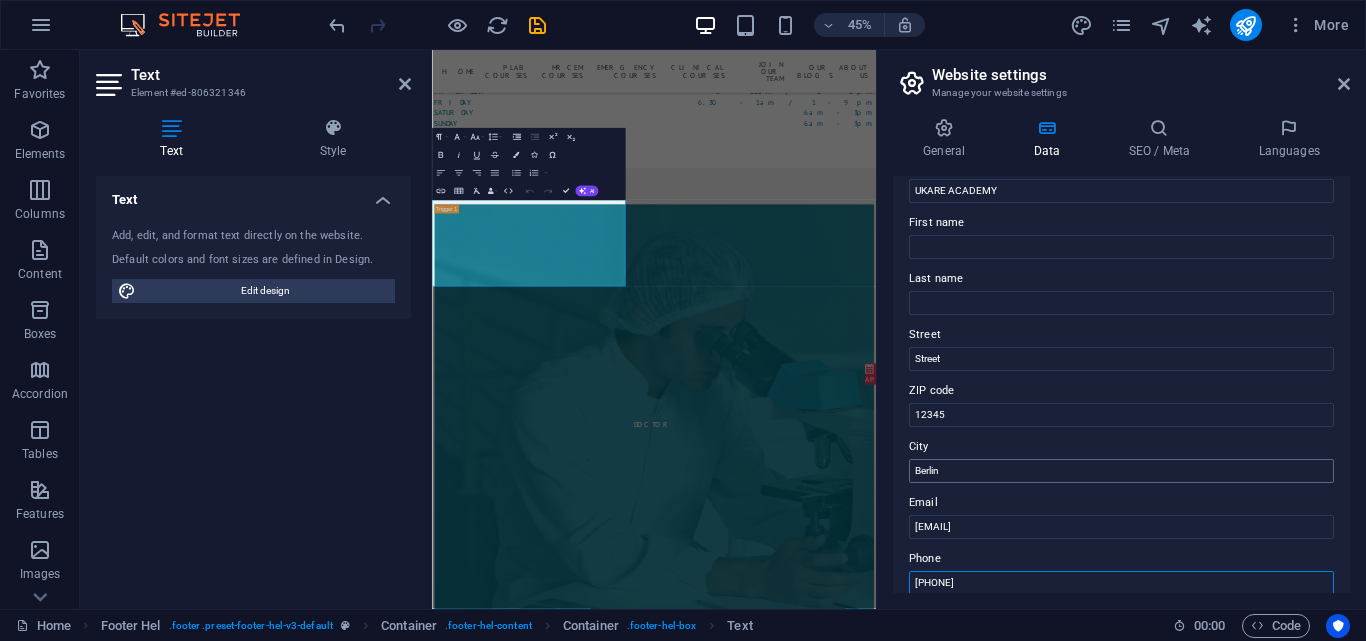 scroll, scrollTop: 44, scrollLeft: 0, axis: vertical 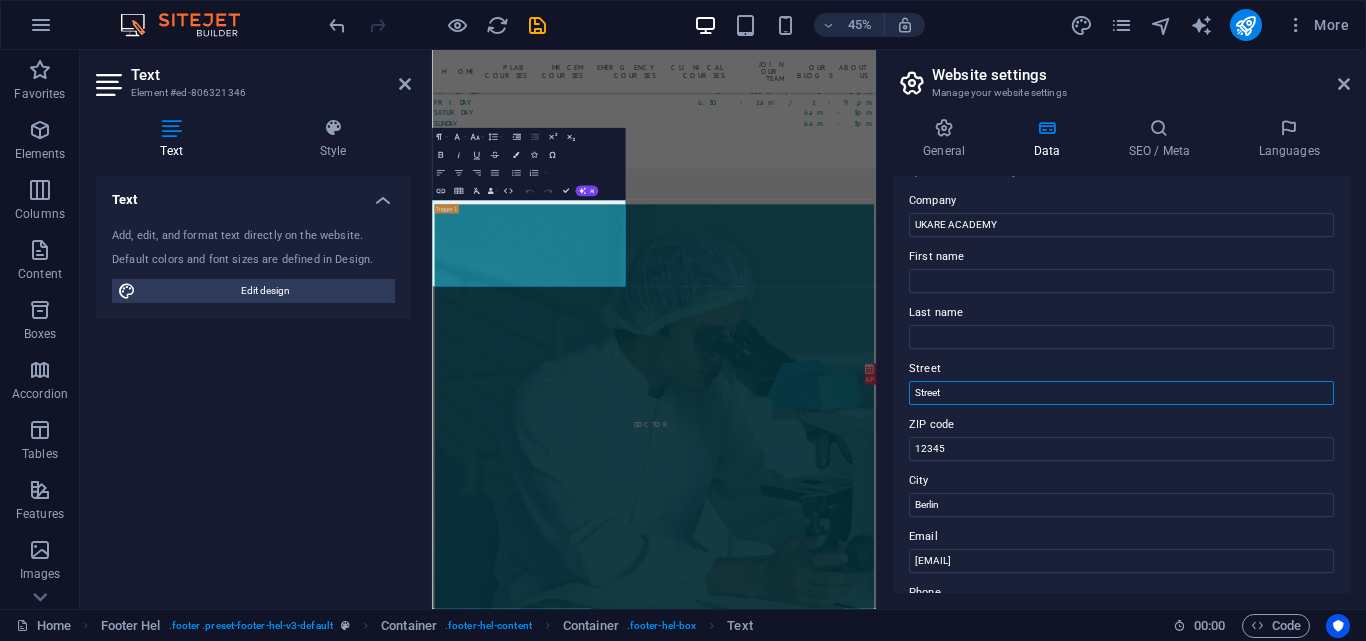 click on "Street" at bounding box center [1121, 393] 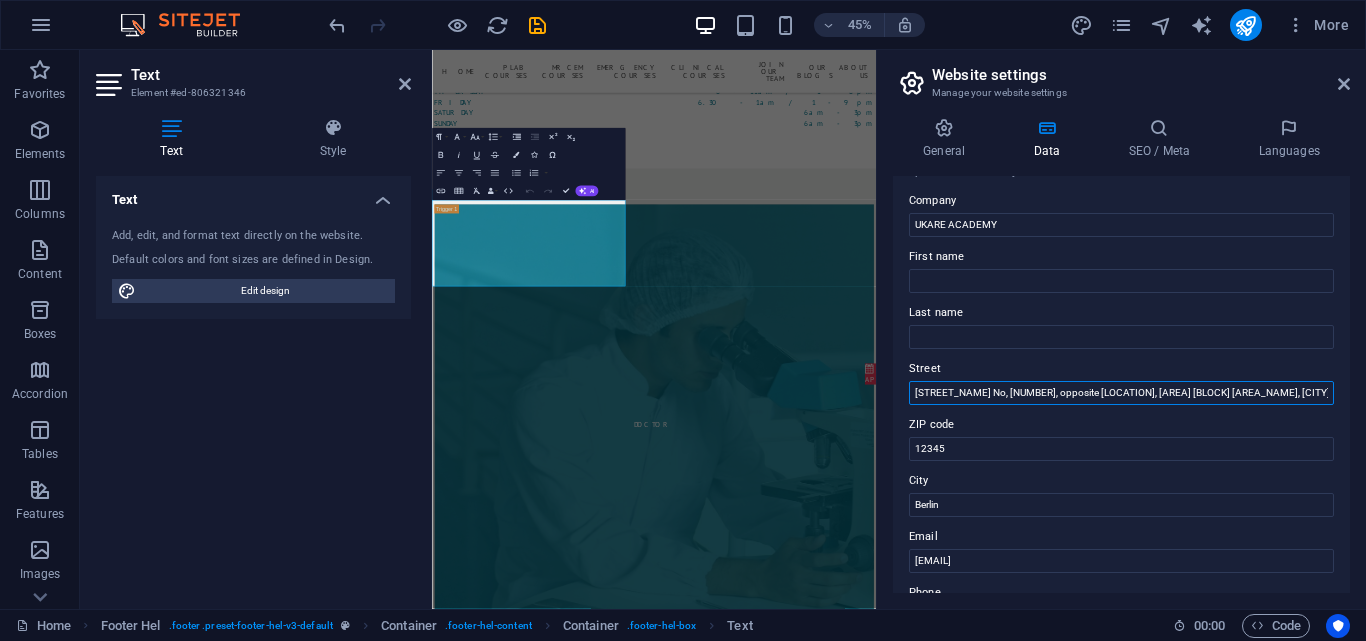 scroll, scrollTop: 0, scrollLeft: 15, axis: horizontal 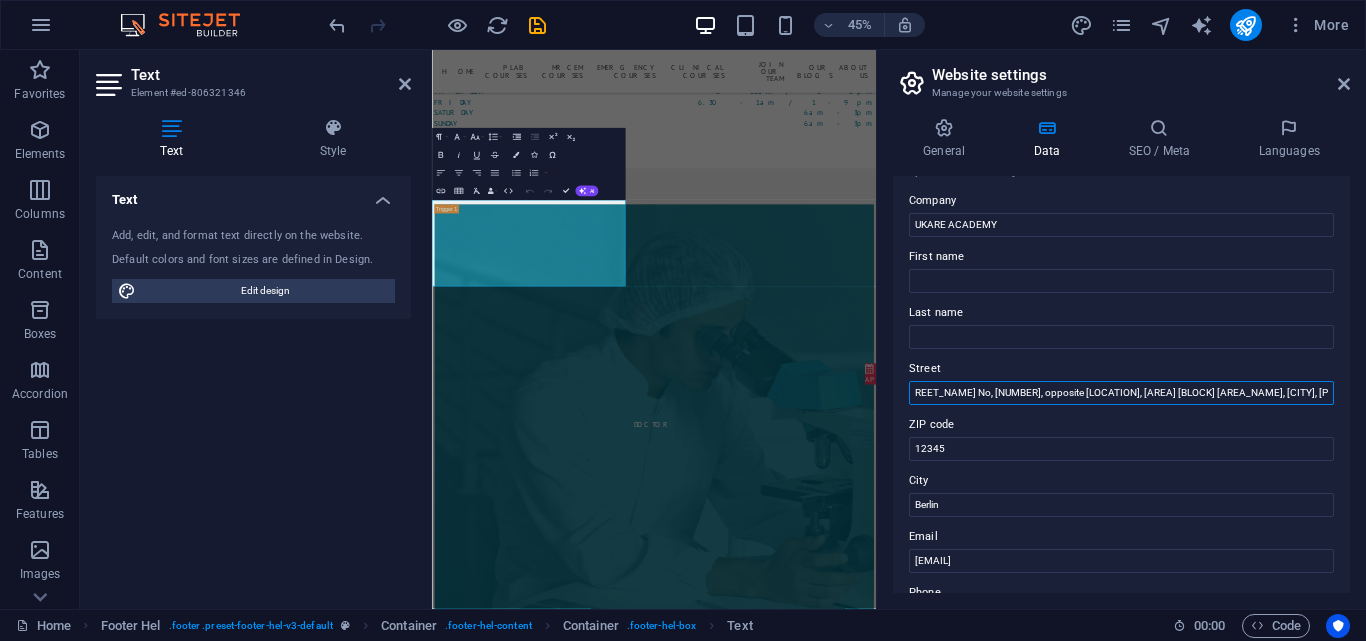 click on "[STREET_NAME] No, [NUMBER], opposite [LOCATION], [AREA] [BLOCK] [AREA_NAME], [CITY], [POSTAL_CODE]" at bounding box center [1121, 393] 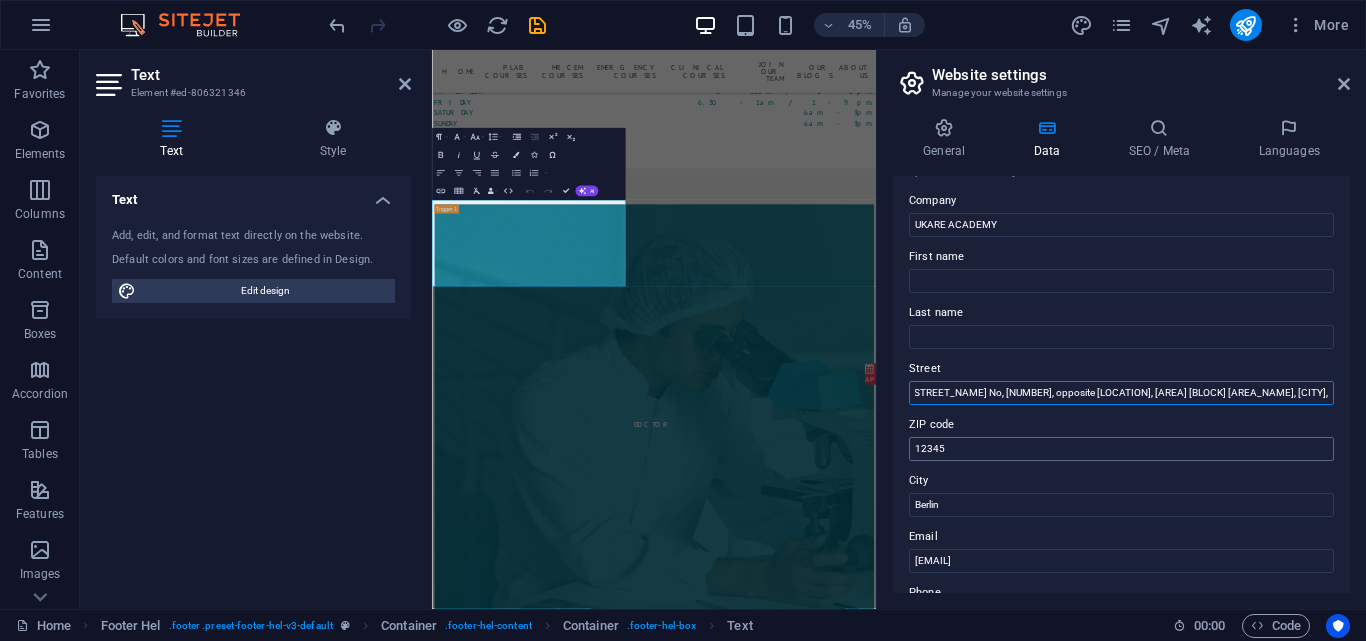 scroll, scrollTop: 0, scrollLeft: 0, axis: both 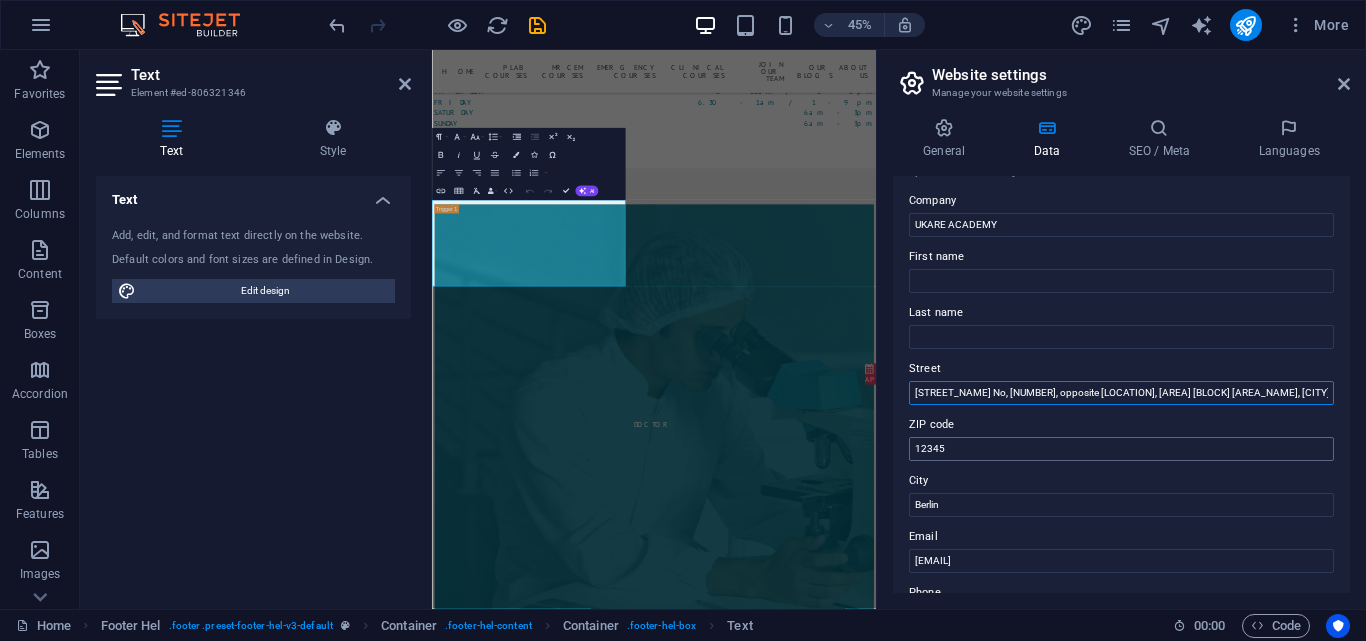 type on "[STREET_NAME] No, [NUMBER], opposite [LOCATION], [AREA] [BLOCK] [AREA_NAME], [CITY]," 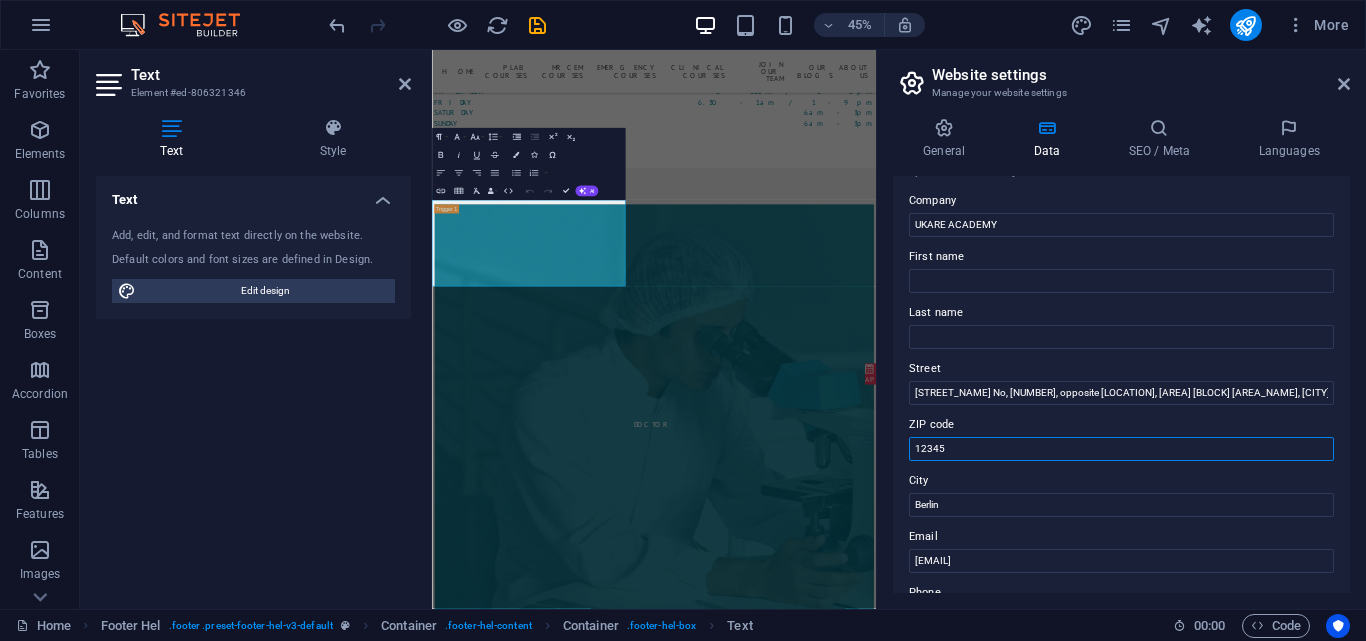 click on "12345" at bounding box center (1121, 449) 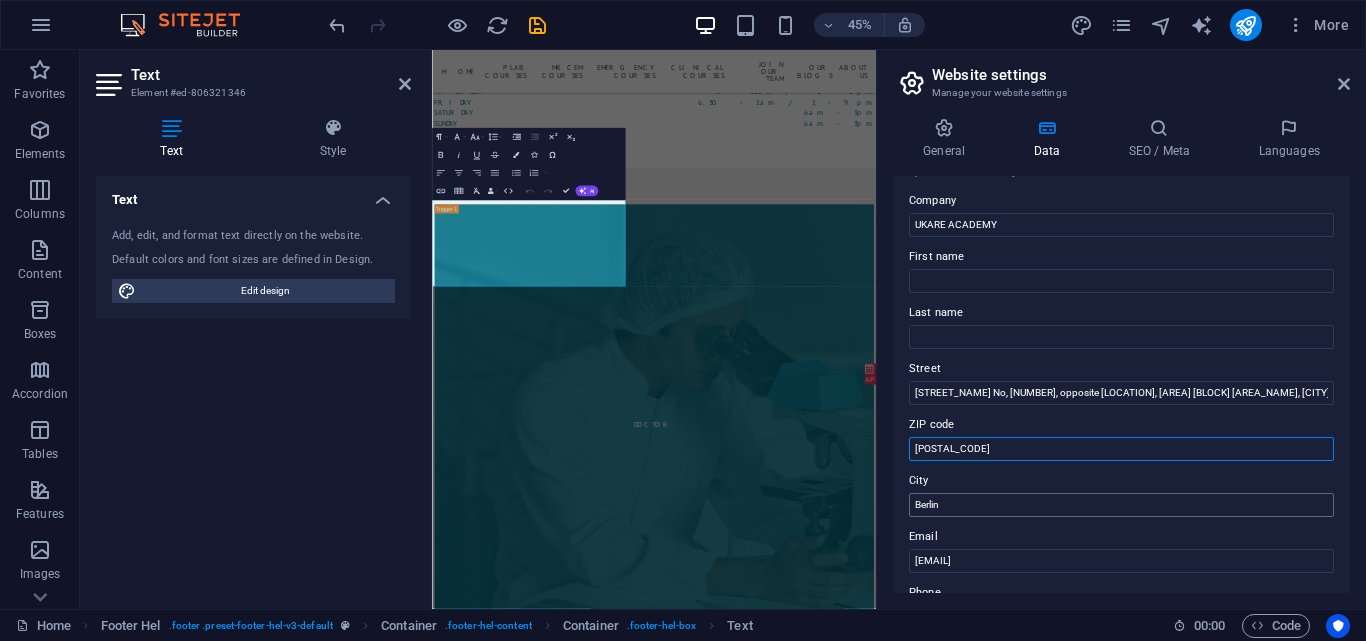 type on "[POSTAL_CODE]" 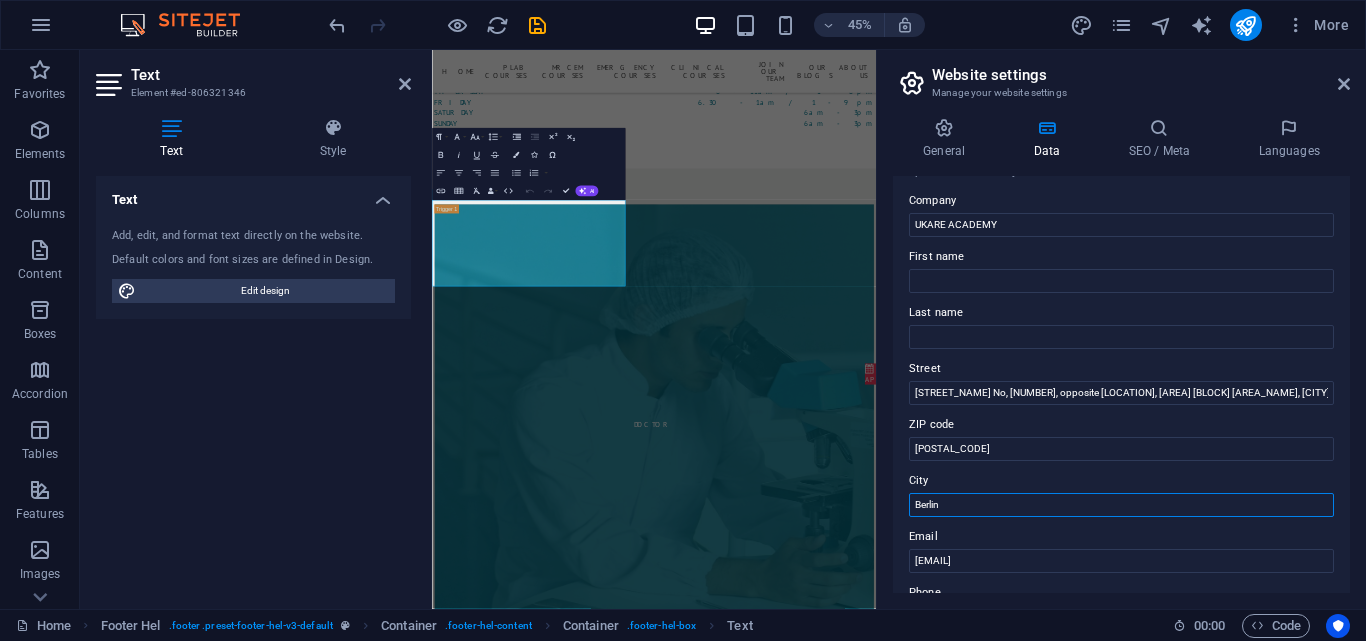 click on "Berlin" at bounding box center [1121, 505] 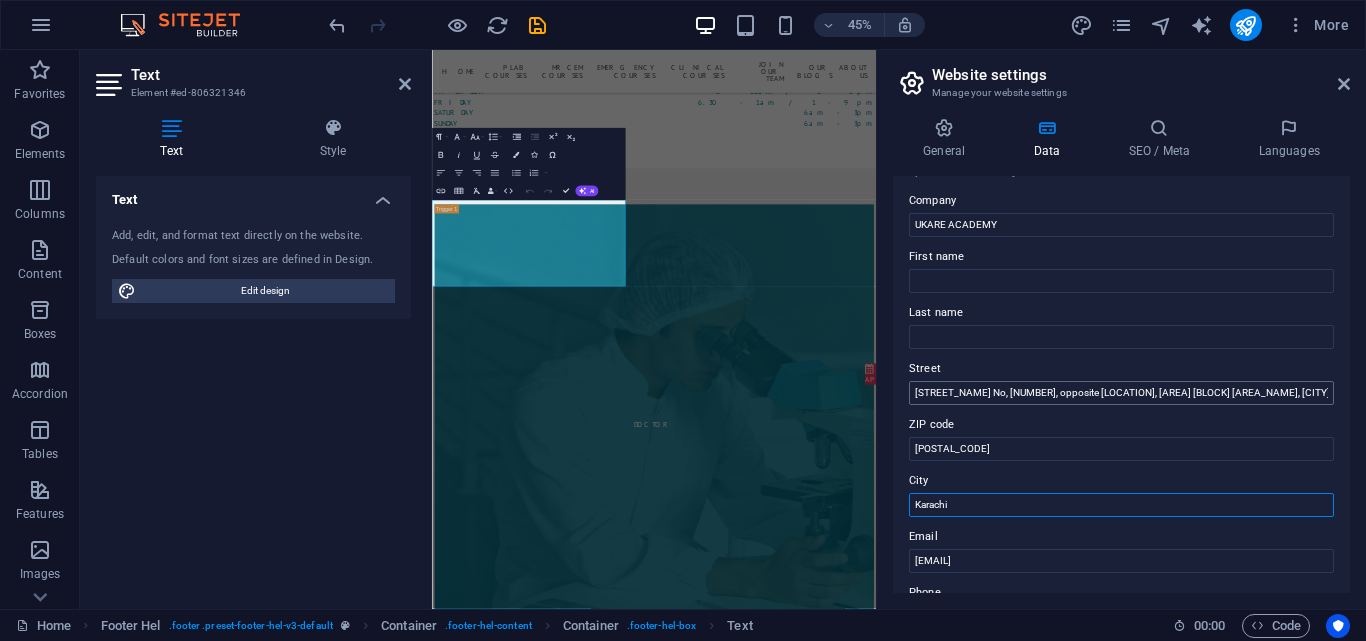 type on "Karachi" 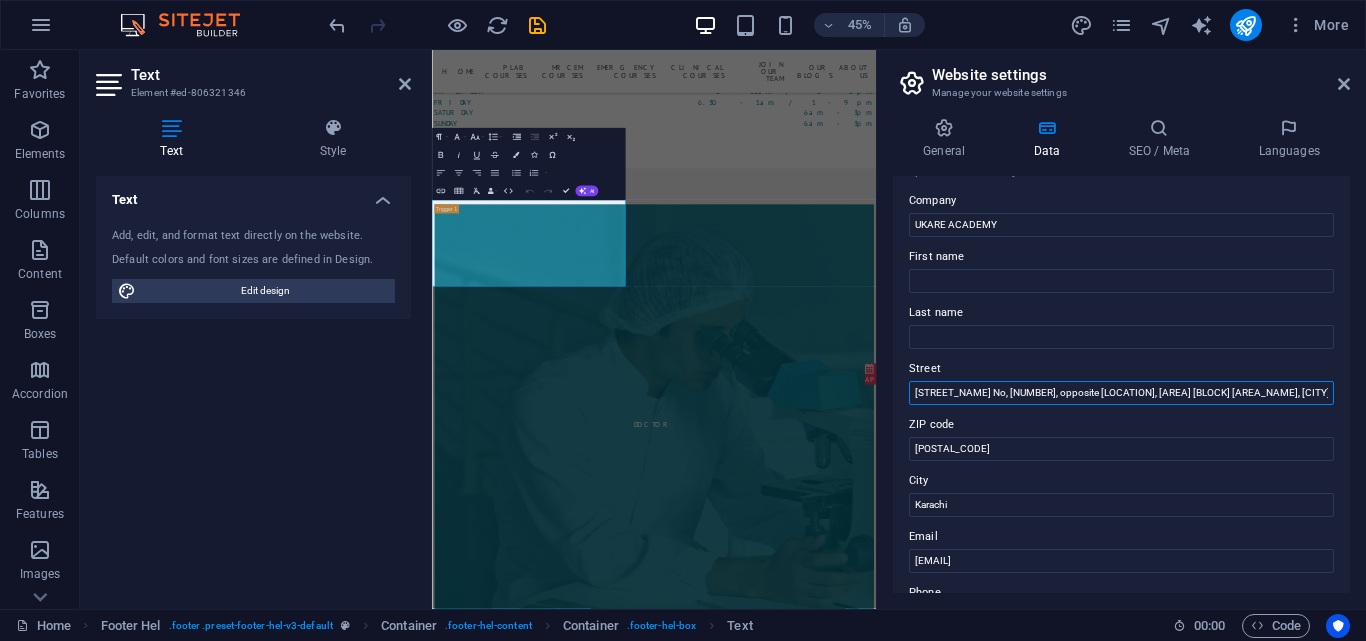 drag, startPoint x: 1268, startPoint y: 396, endPoint x: 1317, endPoint y: 392, distance: 49.162994 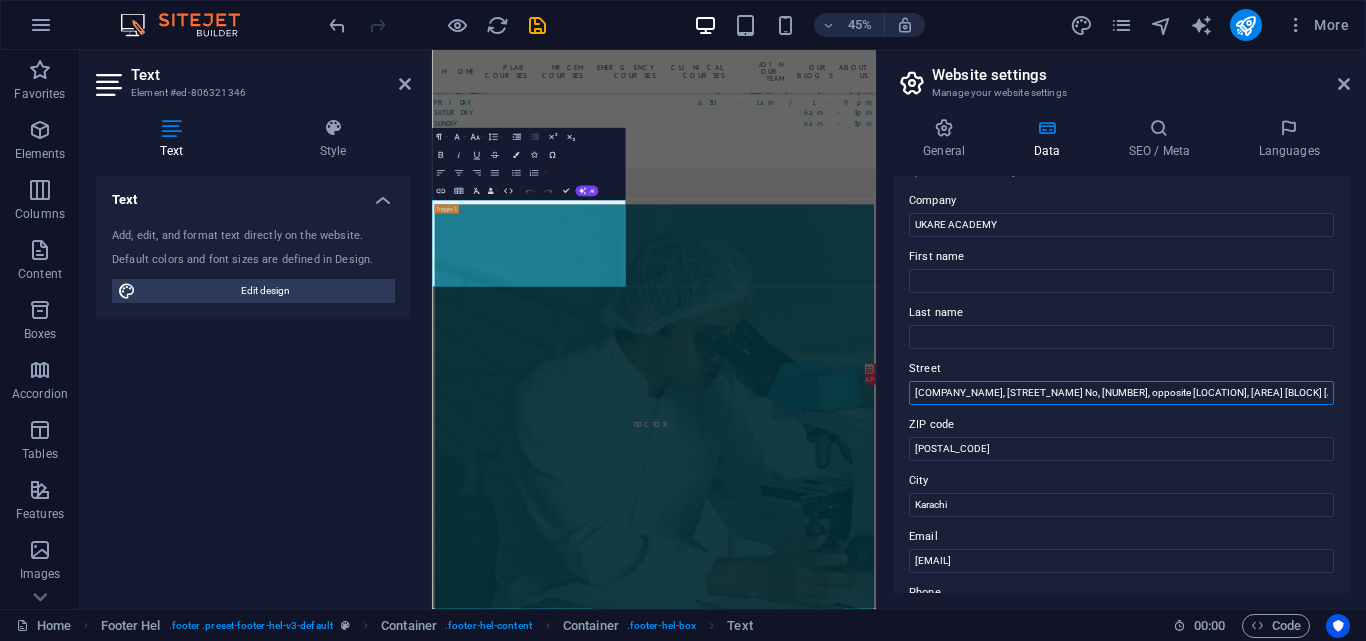 click on "[COMPANY_NAME], [STREET_NAME] No, [NUMBER], opposite [LOCATION], [AREA] [BLOCK] [AREA_NAME]" at bounding box center [1121, 393] 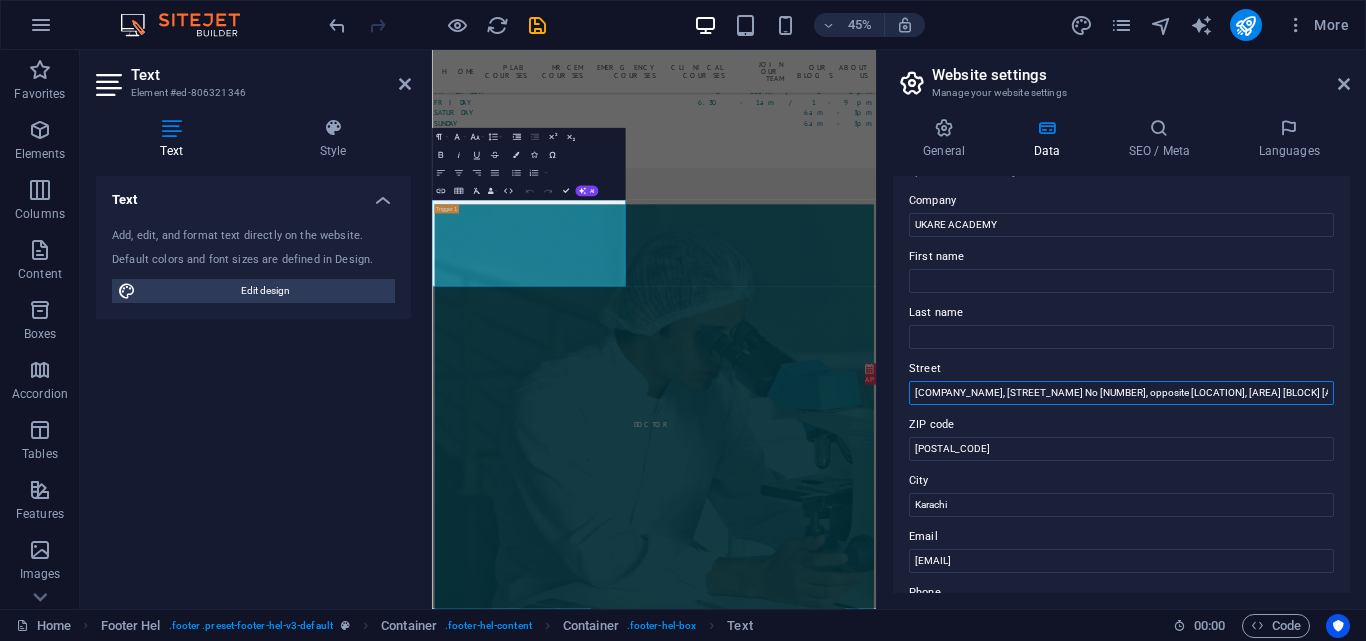 click on "[COMPANY_NAME], [STREET_NAME] No [NUMBER], opposite [LOCATION], [AREA] [BLOCK] [AREA_NAME]" at bounding box center (1121, 393) 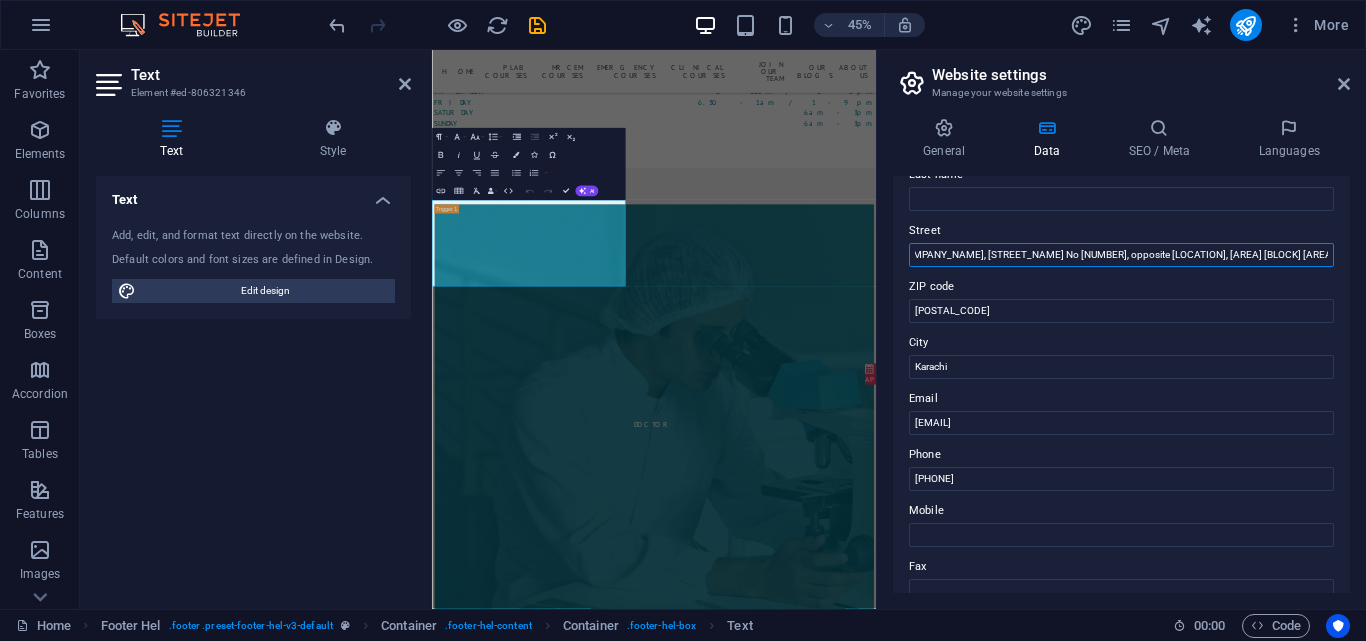 scroll, scrollTop: 0, scrollLeft: 0, axis: both 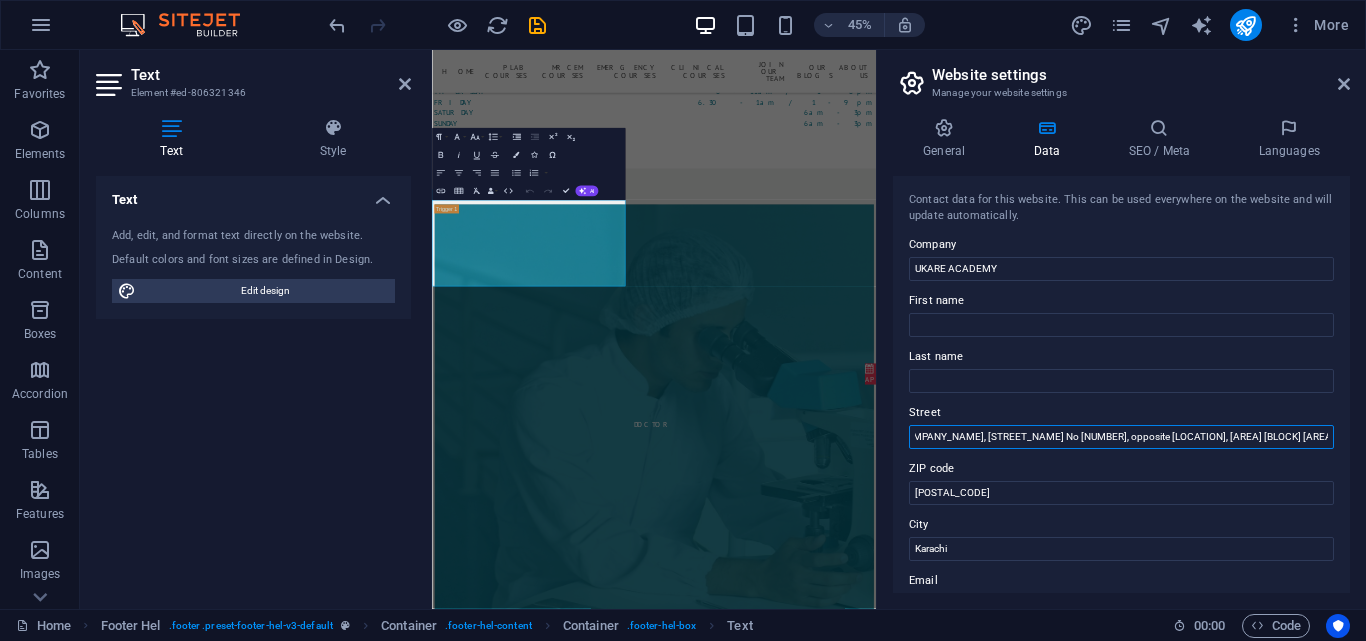 click on "[COMPANY_NAME], [STREET_NAME] No [NUMBER], opposite [LOCATION], [AREA] [BLOCK] [AREA_NAME]" at bounding box center (1121, 437) 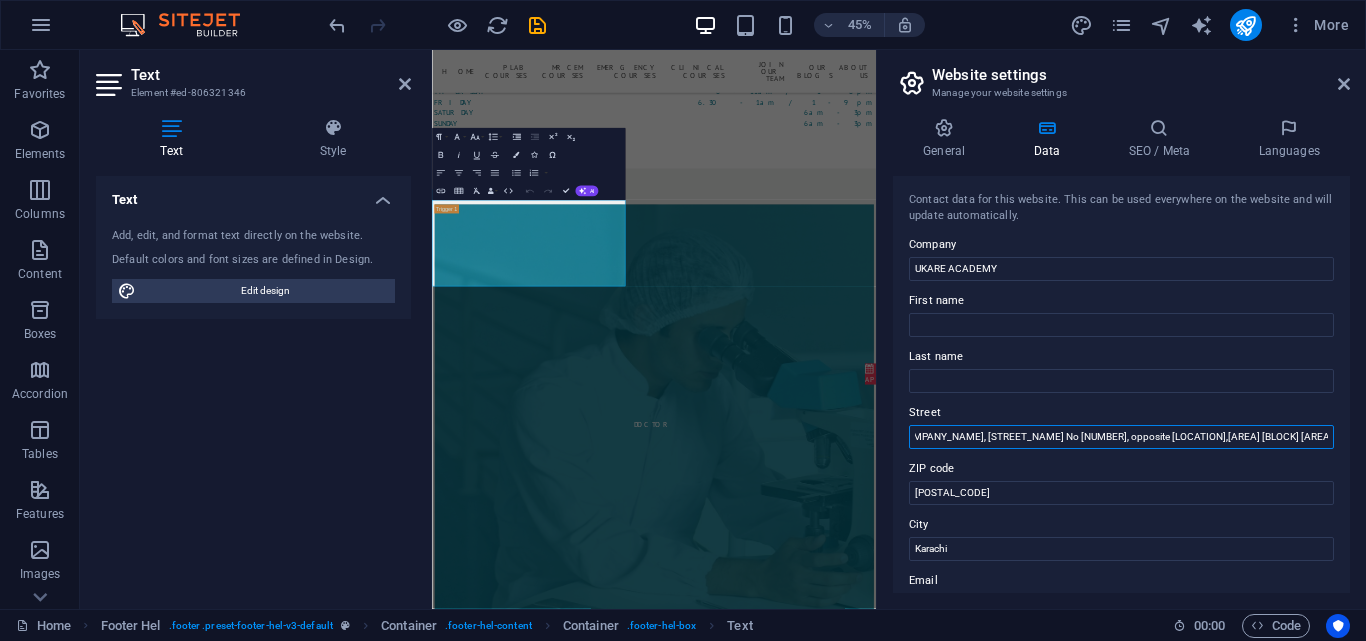 scroll, scrollTop: 0, scrollLeft: 17, axis: horizontal 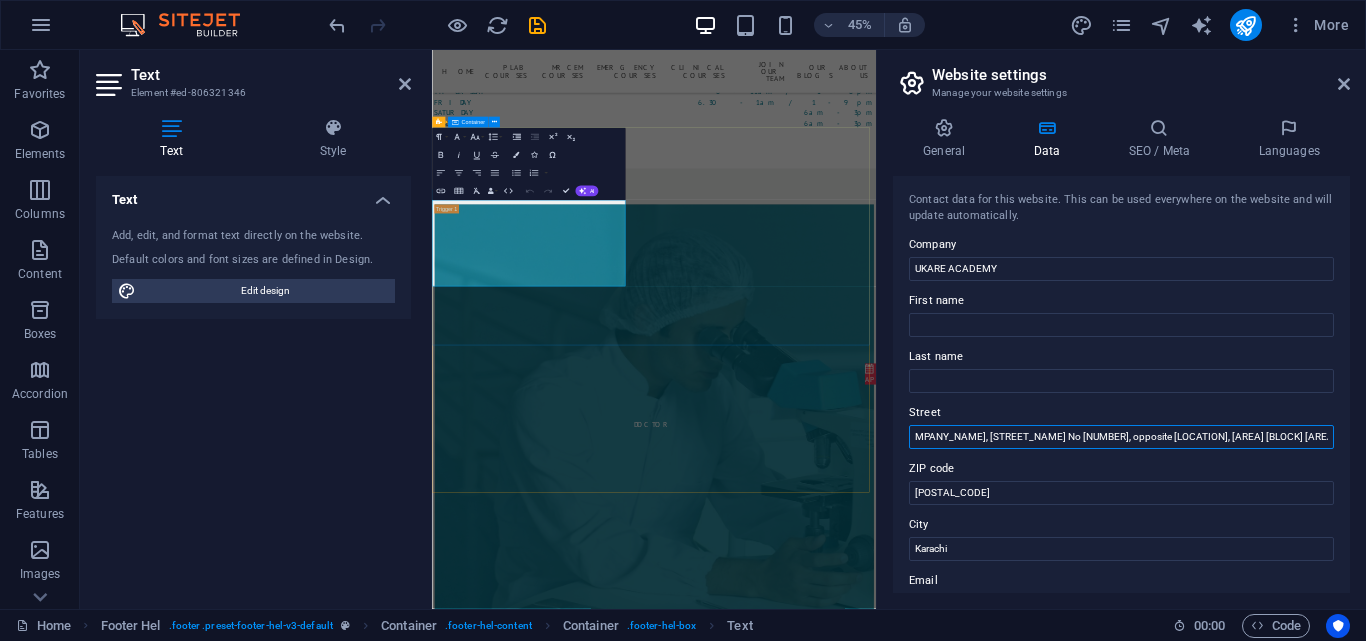 type on "[COMPANY_NAME], [STREET_NAME] No [NUMBER], opposite [LOCATION], [AREA] [BLOCK] [AREA_NAME]" 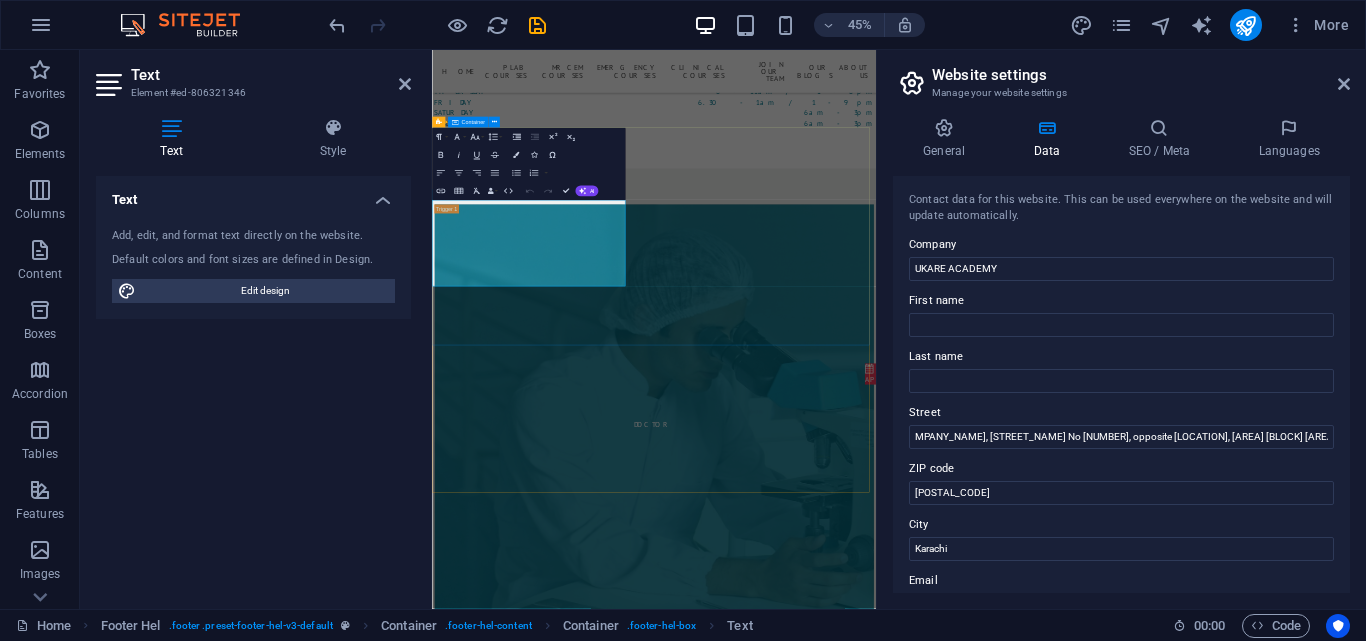 click on "​ ​ Contact us WE ARE HAPPY TO HELP [COMPANY_NAME] [COMPANY_NAME] [STREET_NAME] No [NUMBER], opposite [LOCATION], [AREA] [BLOCK] [AREA_NAME] , [CITY] [POSTAL_CODE] [PHONE] [EMAIL] [TIME_RANGE] I have read and understand the privacy policy. Unreadable? Load new Submit" at bounding box center [925, 6243] 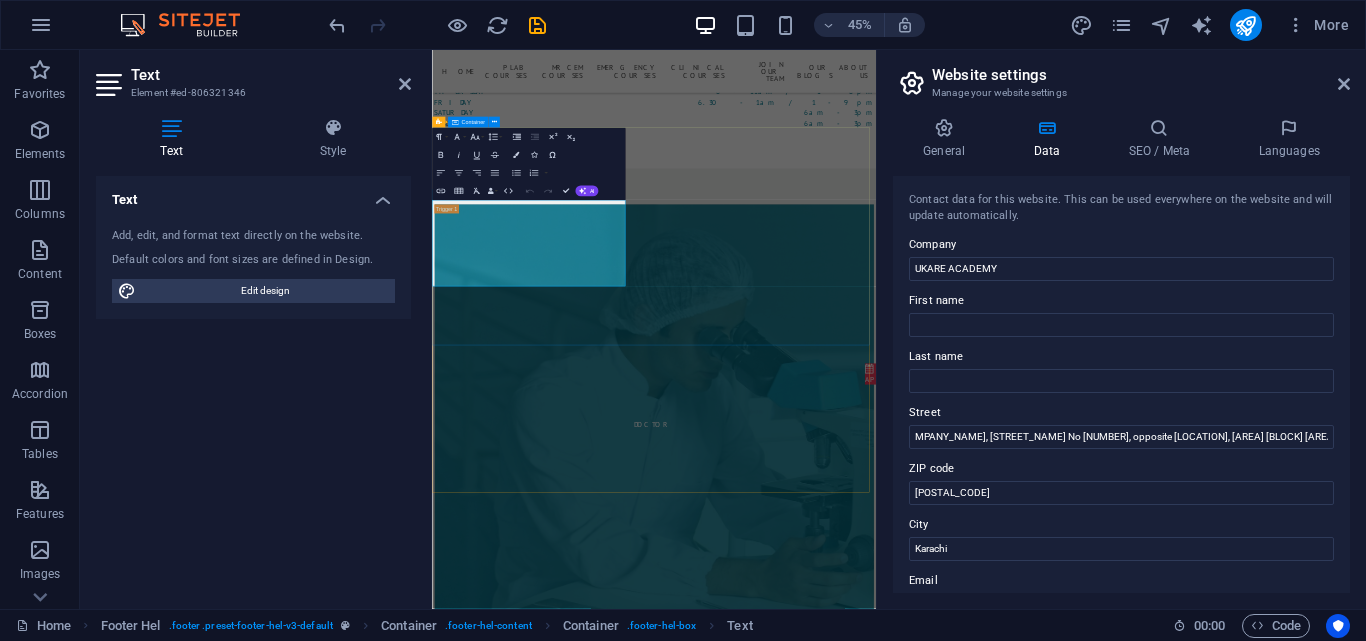 scroll, scrollTop: 0, scrollLeft: 0, axis: both 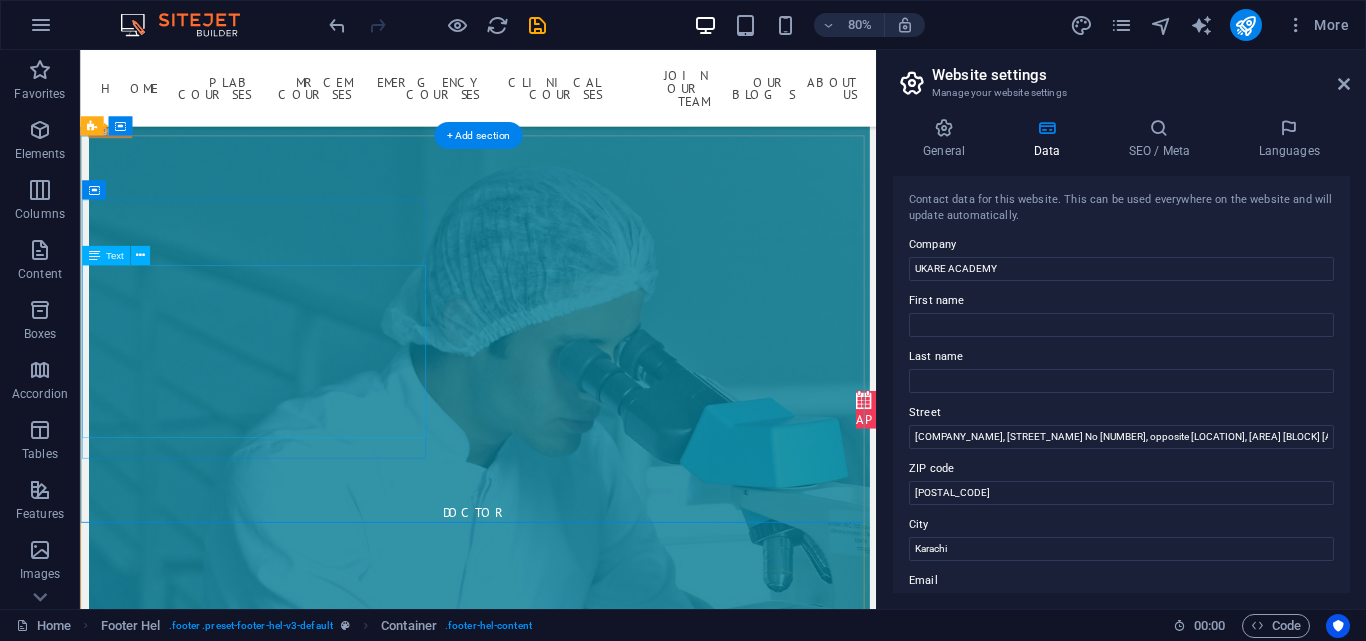 click on "[COMPANY_NAME] [COMPANY_NAME], [STREET_NAME] No [NUMBER], opposite [LOCATION], [AREA] [BLOCK] [AREA_NAME] , [CITY] [POSTAL_CODE] [PHONE] [EMAIL] [TIME_RANGE]" at bounding box center [568, 5587] 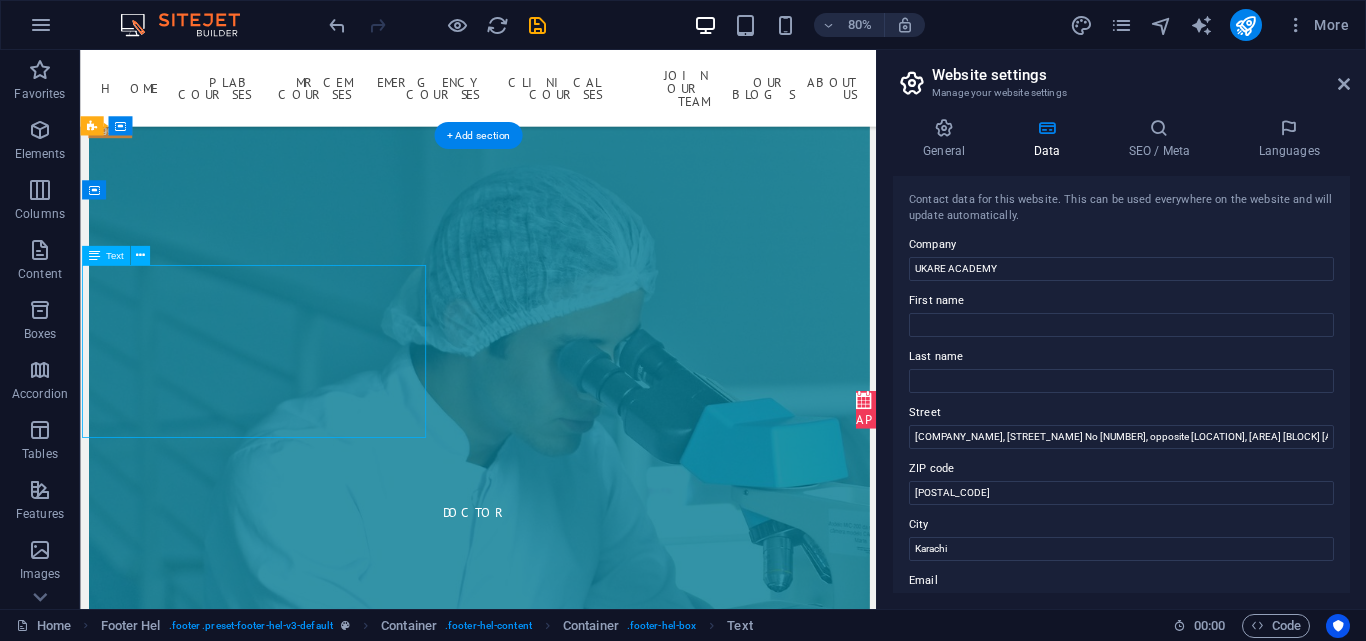 click on "[COMPANY_NAME] [COMPANY_NAME], [STREET_NAME] No [NUMBER], opposite [LOCATION], [AREA] [BLOCK] [AREA_NAME] , [CITY] [POSTAL_CODE] [PHONE] [EMAIL] [TIME_RANGE]" at bounding box center (568, 5587) 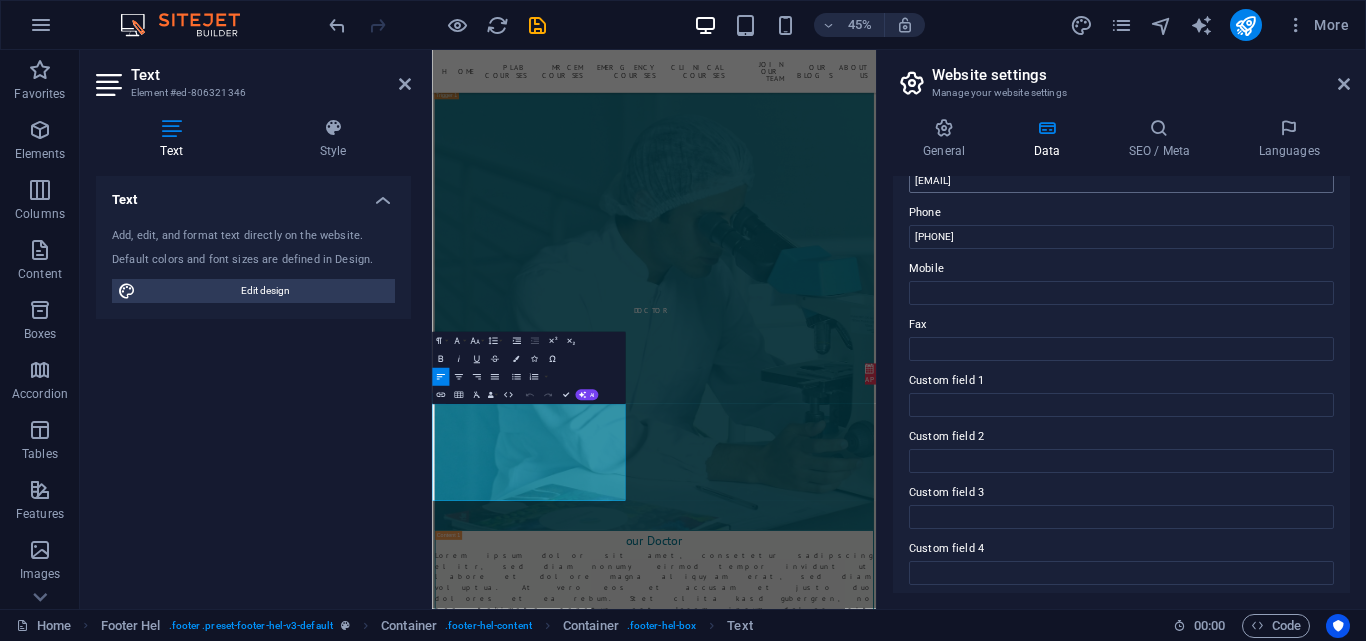 scroll, scrollTop: 344, scrollLeft: 0, axis: vertical 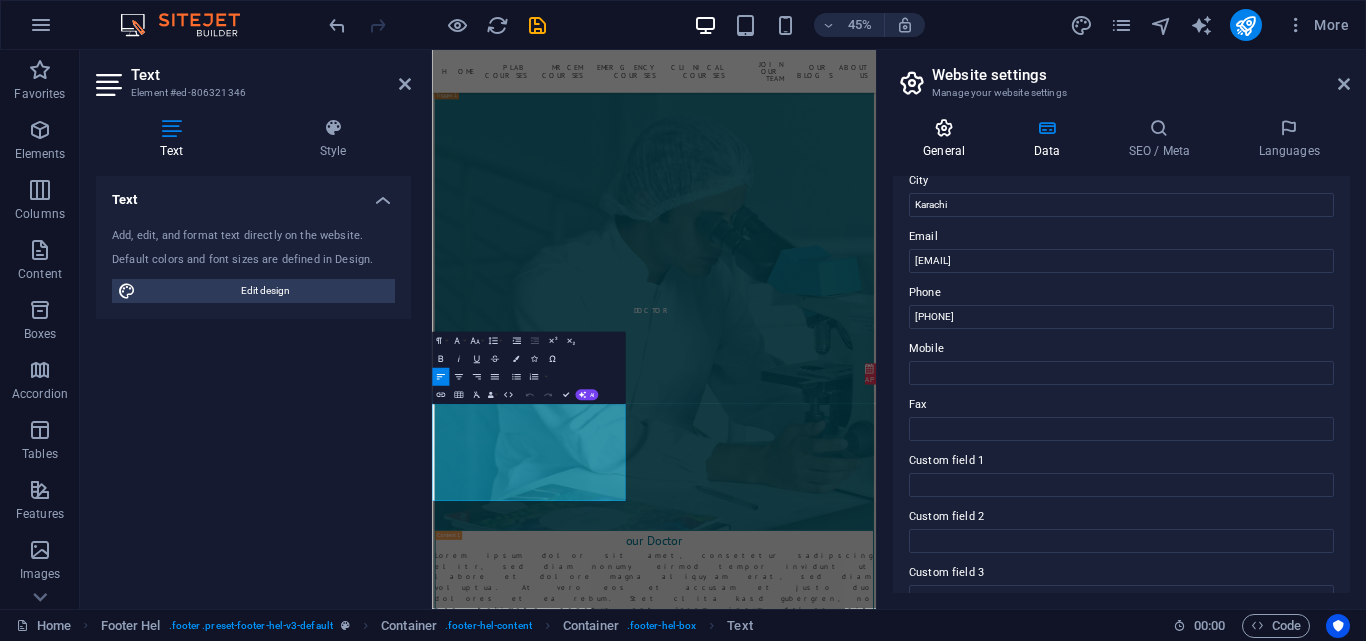 click at bounding box center [944, 128] 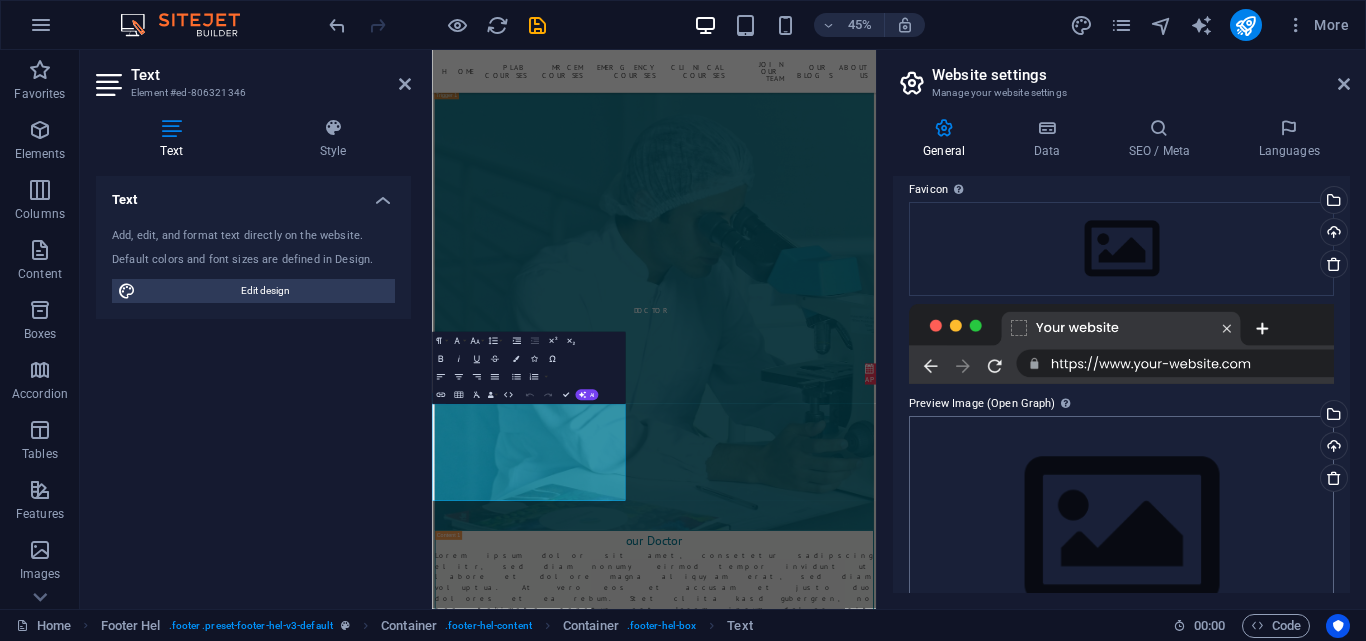 scroll, scrollTop: 0, scrollLeft: 0, axis: both 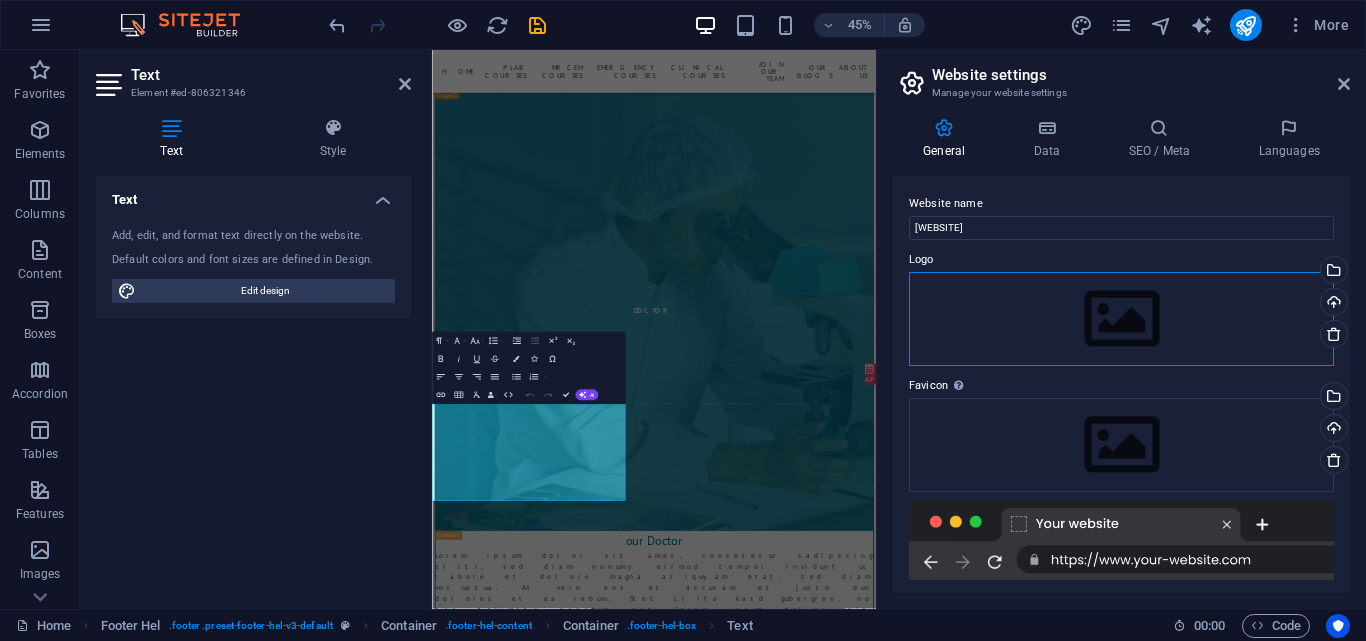 click on "Drag files here, click to choose files or select files from Files or our free stock photos & videos" at bounding box center (1121, 319) 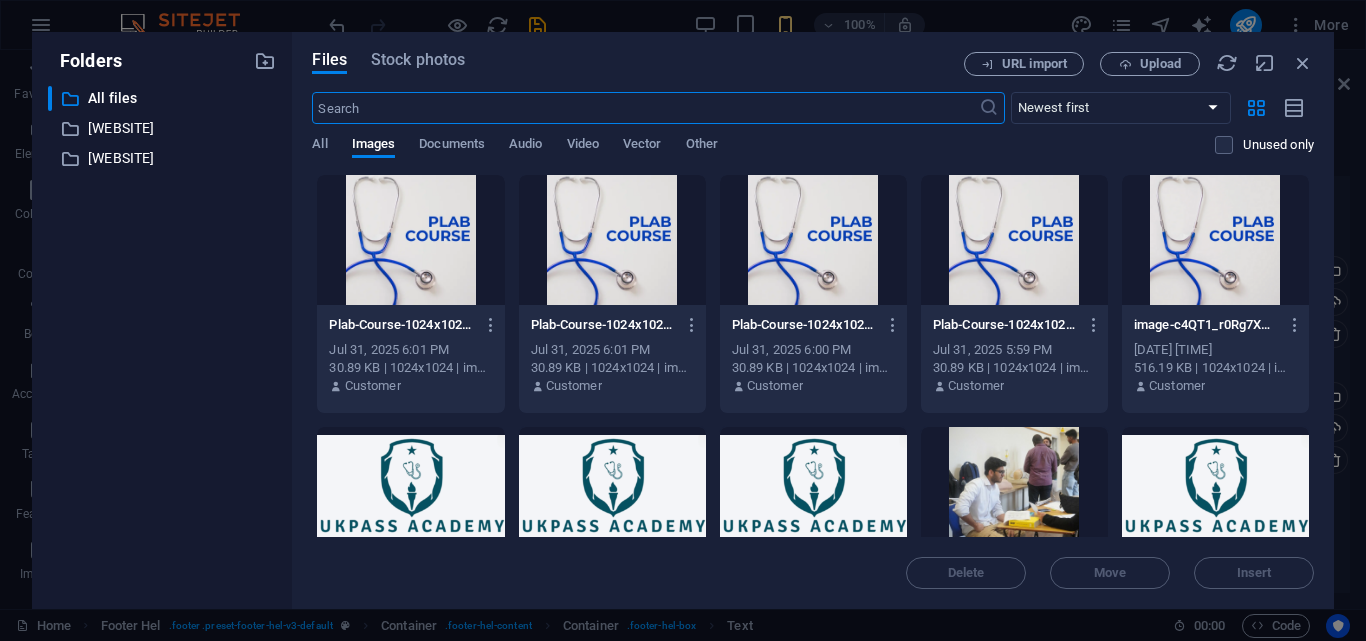 scroll, scrollTop: 42163, scrollLeft: 0, axis: vertical 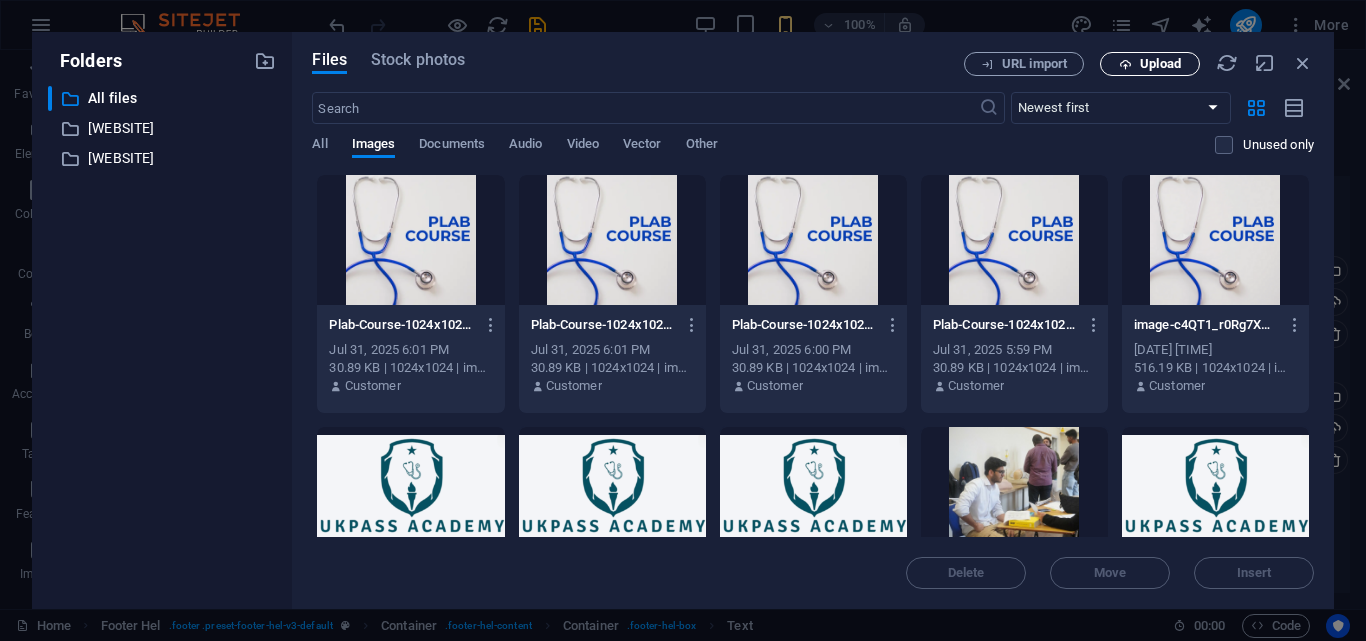click on "Upload" at bounding box center [1160, 64] 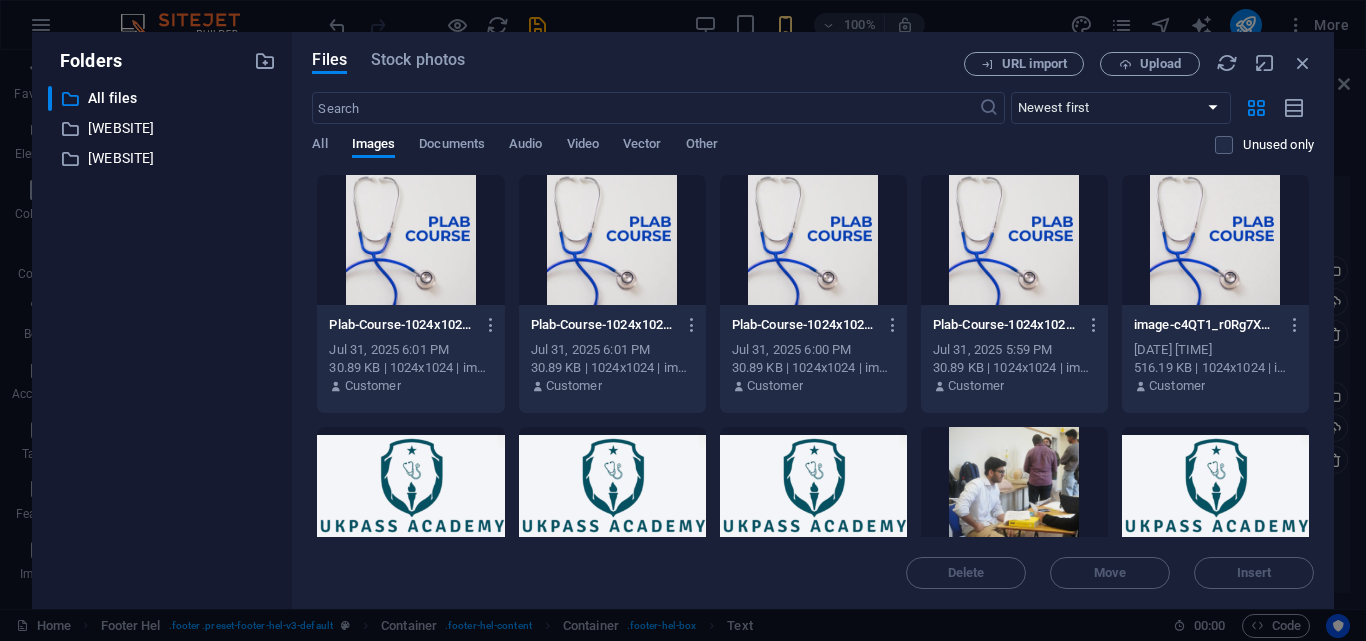 click at bounding box center (1303, 63) 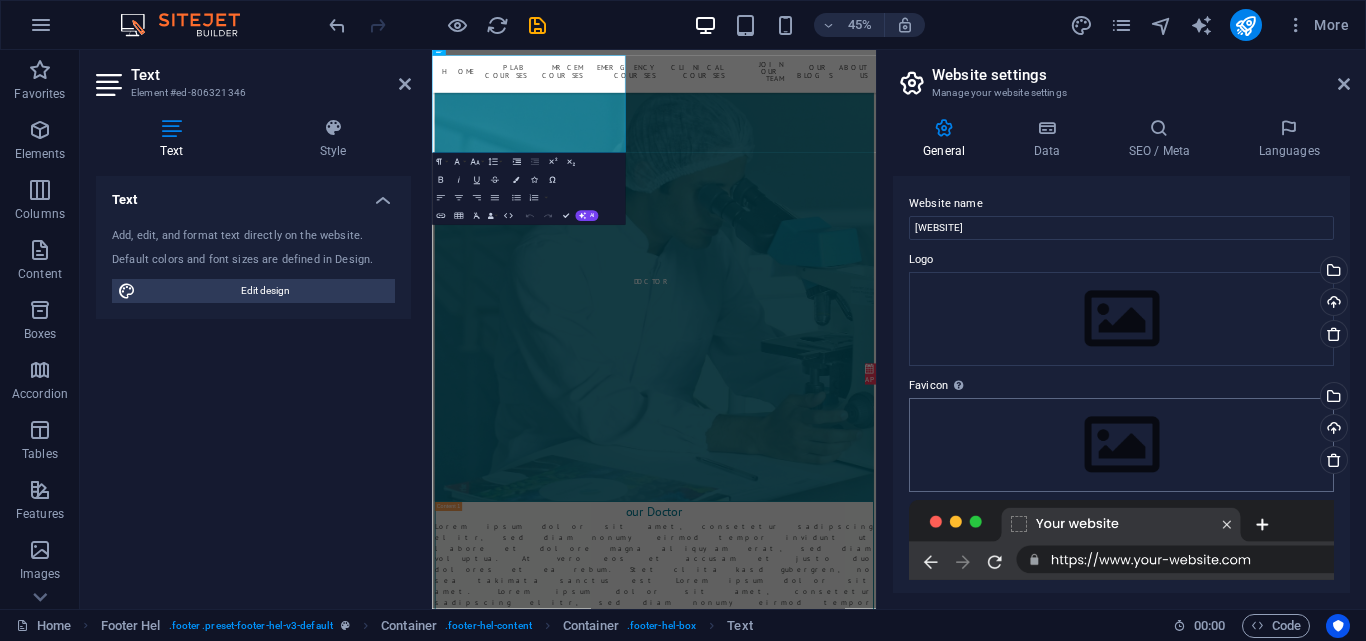 scroll, scrollTop: 10817, scrollLeft: 0, axis: vertical 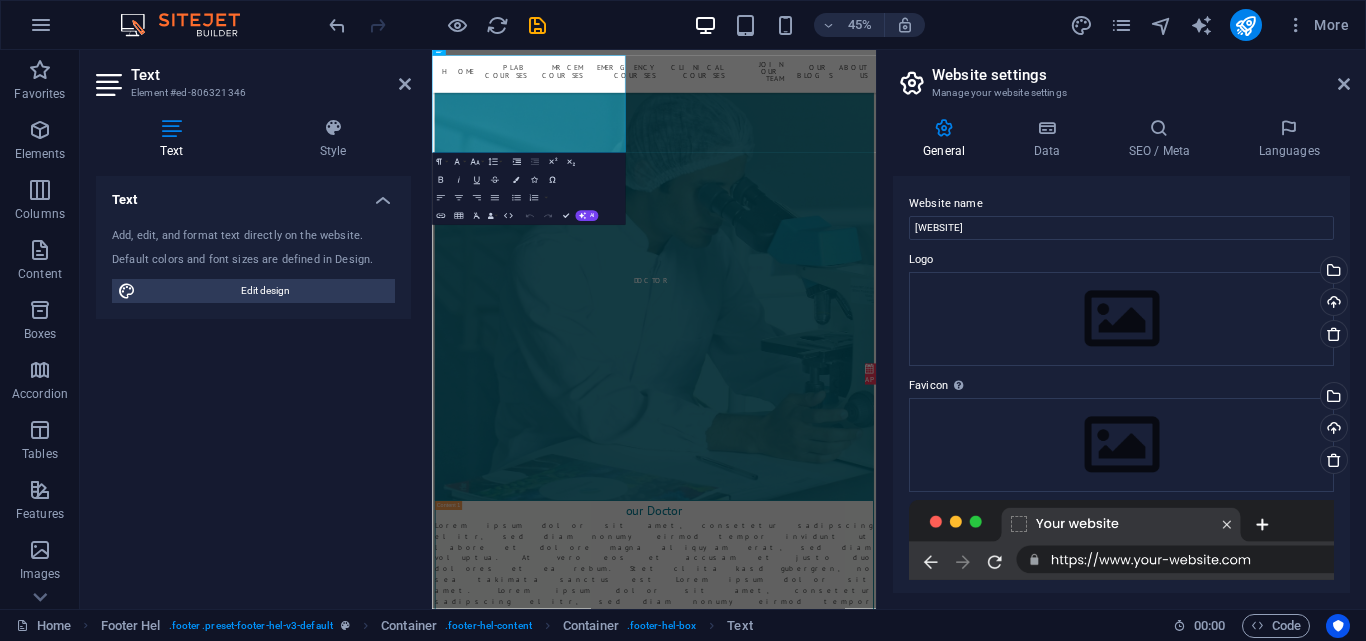 click on "General Data SEO / Meta Languages Website name [WEBSITE] Logo Drag files here, click to choose files or select files from Files or our free stock photos & videos Select files from the file manager, stock photos, or upload file(s) Upload Favicon Set the favicon of your website here. A favicon is a small icon shown in the browser tab next to your website title. It helps visitors identify your website. Drag files here, click to choose files or select files from Files or our free stock photos & videos Select files from the file manager, stock photos, or upload file(s) Upload Preview Image (Open Graph) This image will be shown when the website is shared on social networks Drag files here, click to choose files or select files from Files or our free stock photos & videos Select files from the file manager, stock photos, or upload file(s) Upload Contact data for this website. This can be used everywhere on the website and will update automatically. Company [COMPANY_NAME] First name Last name Street [POSTAL_CODE] [NUMBER]" at bounding box center (1121, 355) 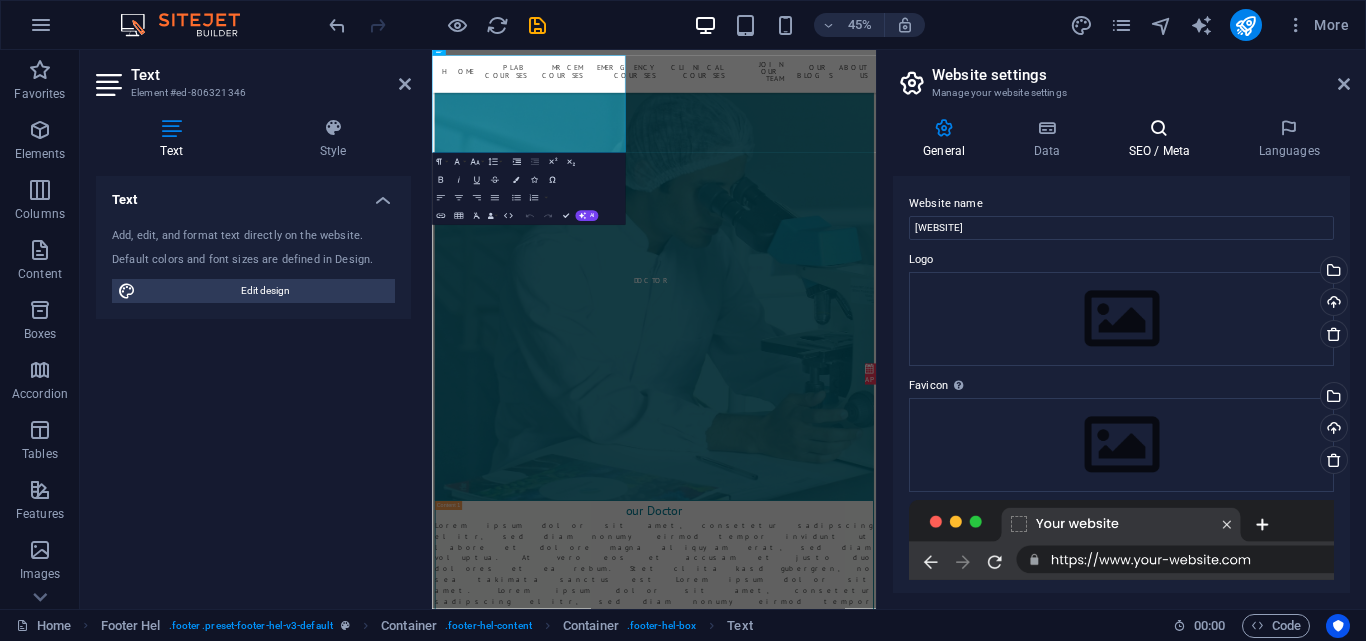 click at bounding box center [1159, 128] 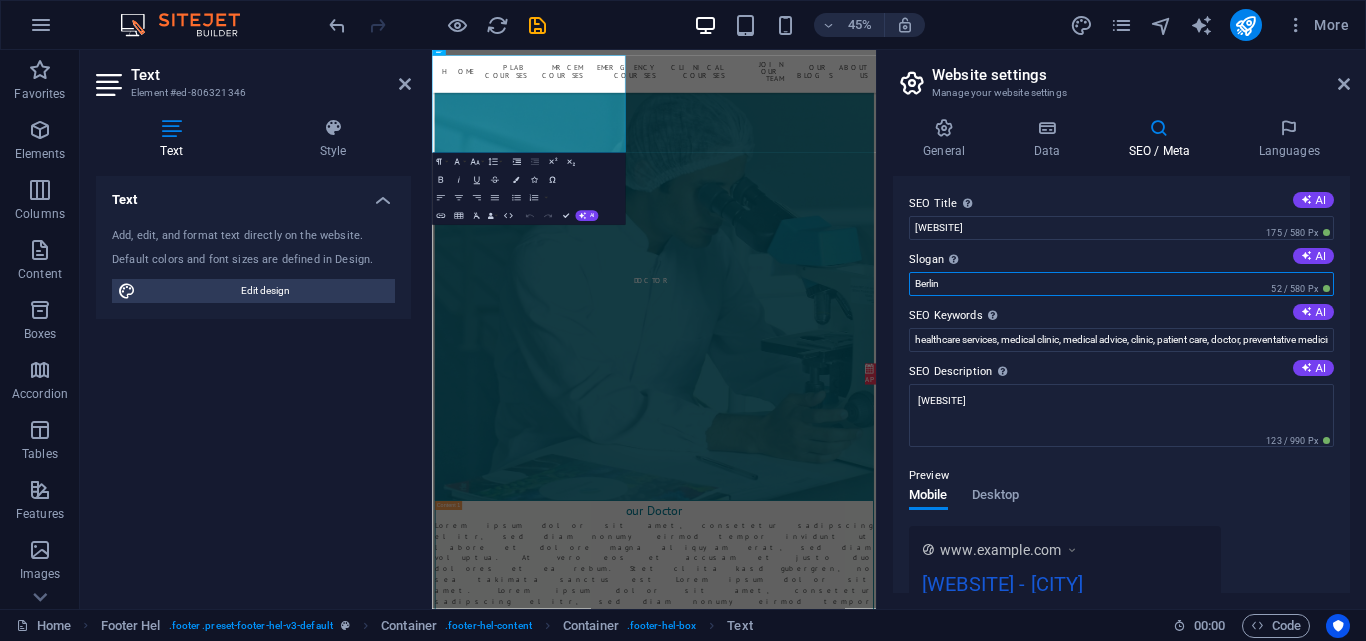 click on "Berlin" at bounding box center [1121, 284] 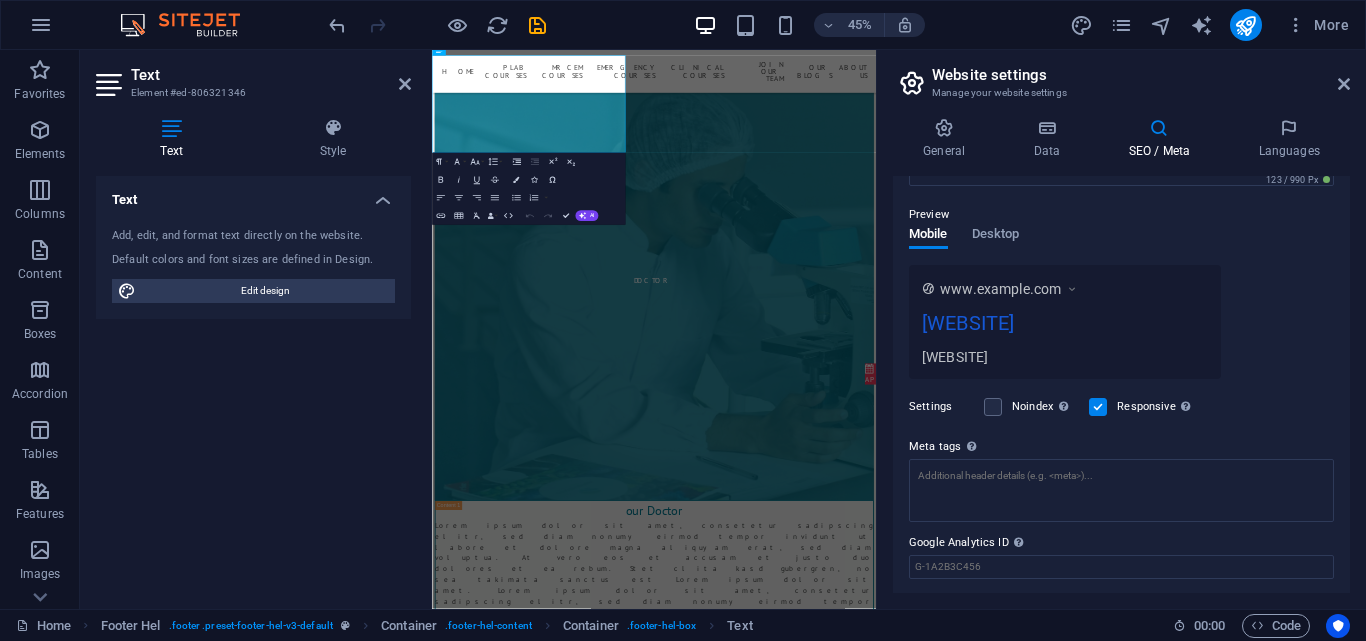 scroll, scrollTop: 319, scrollLeft: 0, axis: vertical 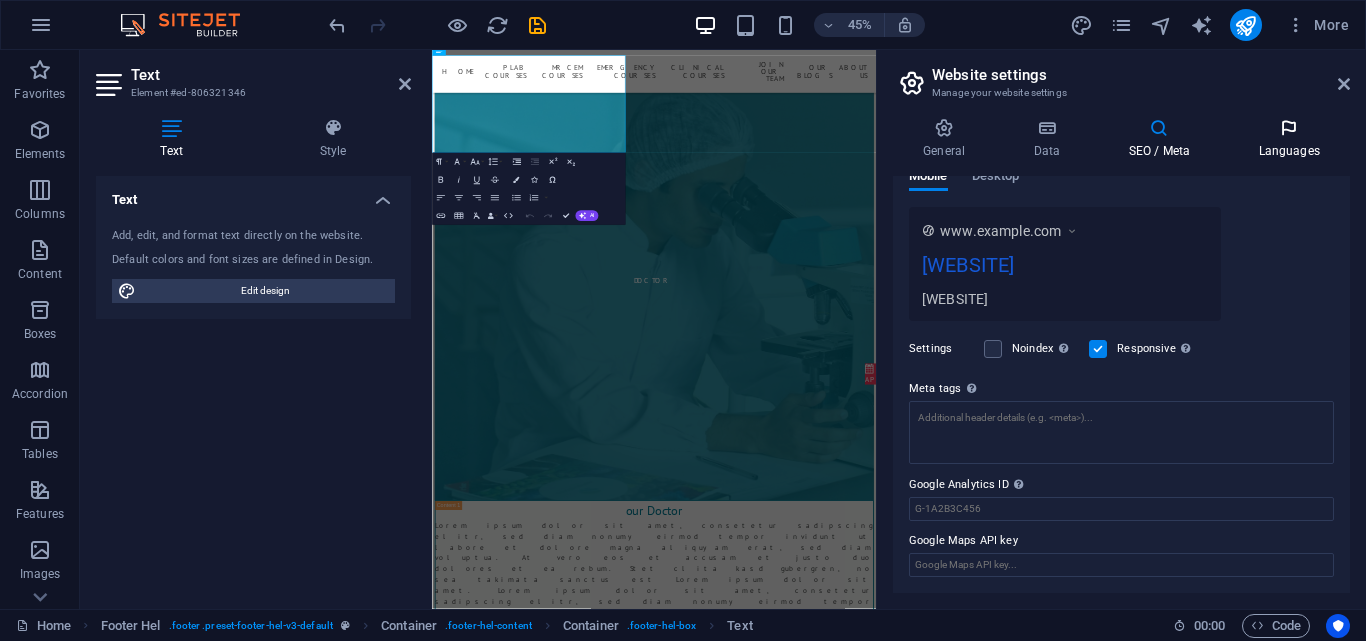 type 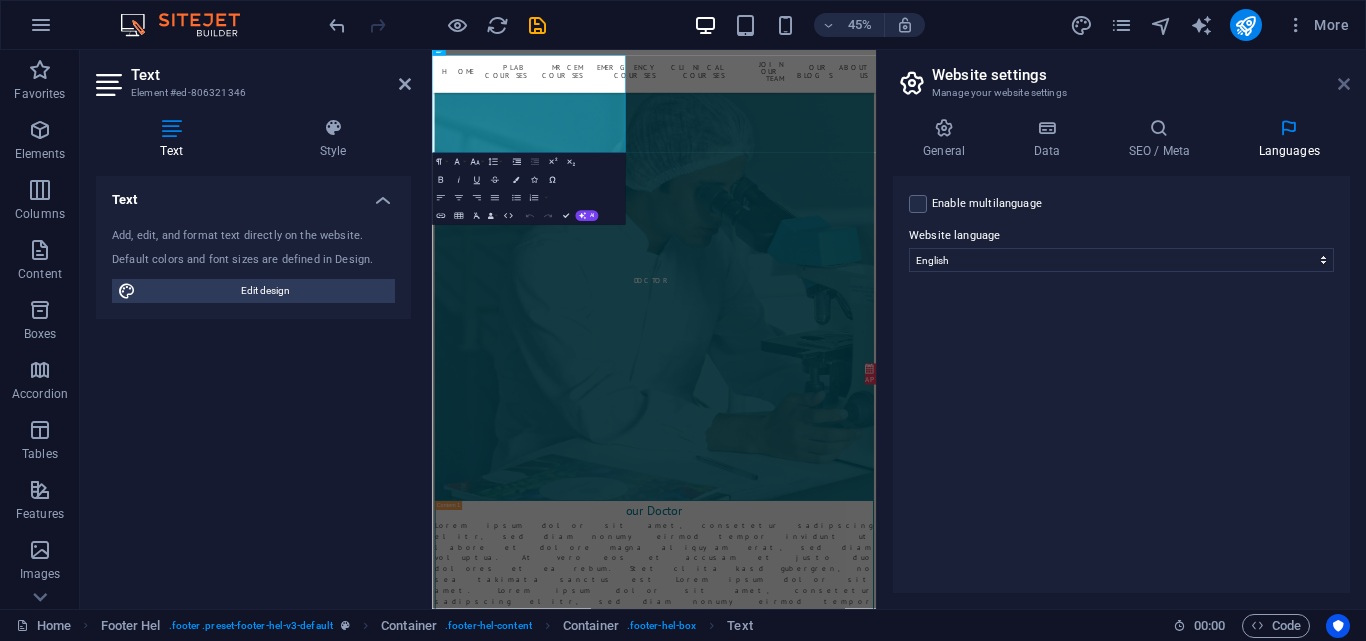 click at bounding box center [1344, 84] 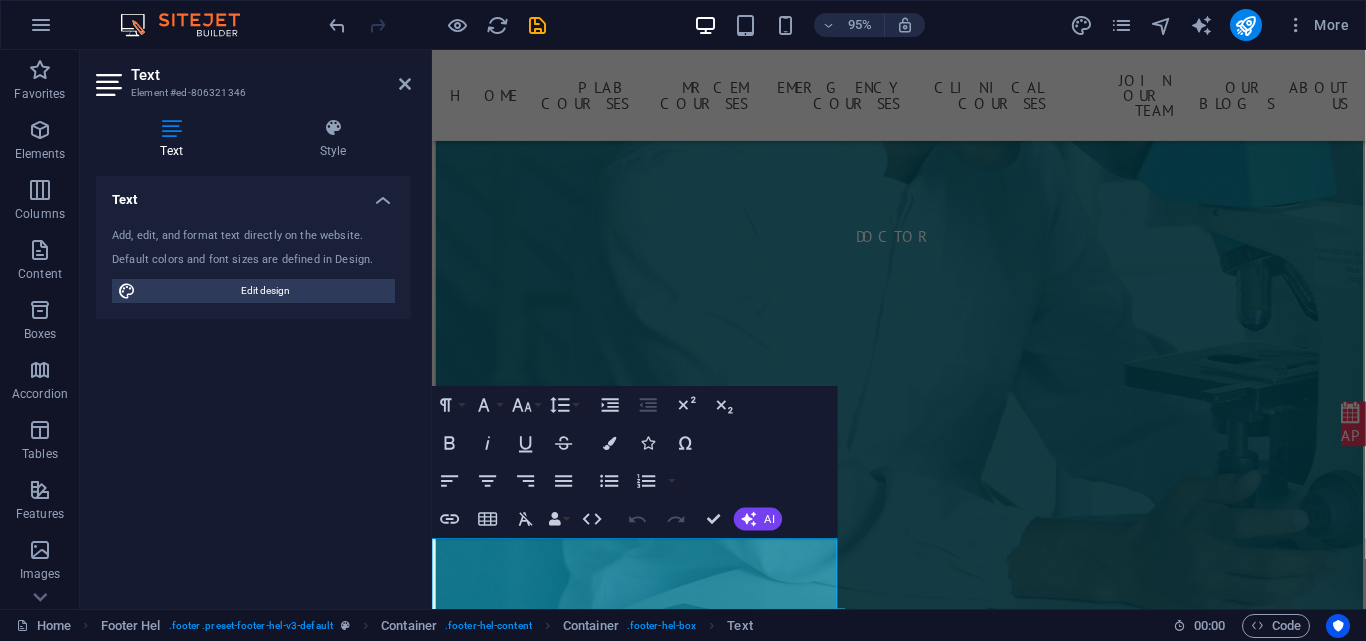 scroll, scrollTop: 9811, scrollLeft: 0, axis: vertical 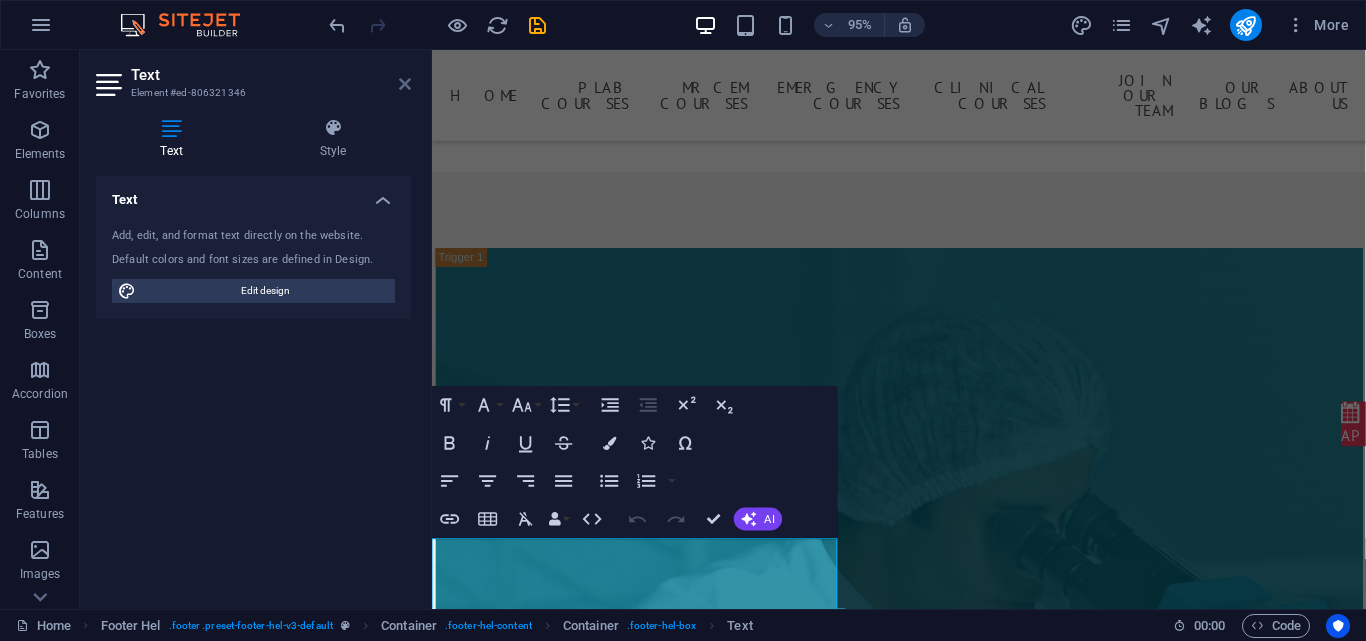 click at bounding box center (405, 84) 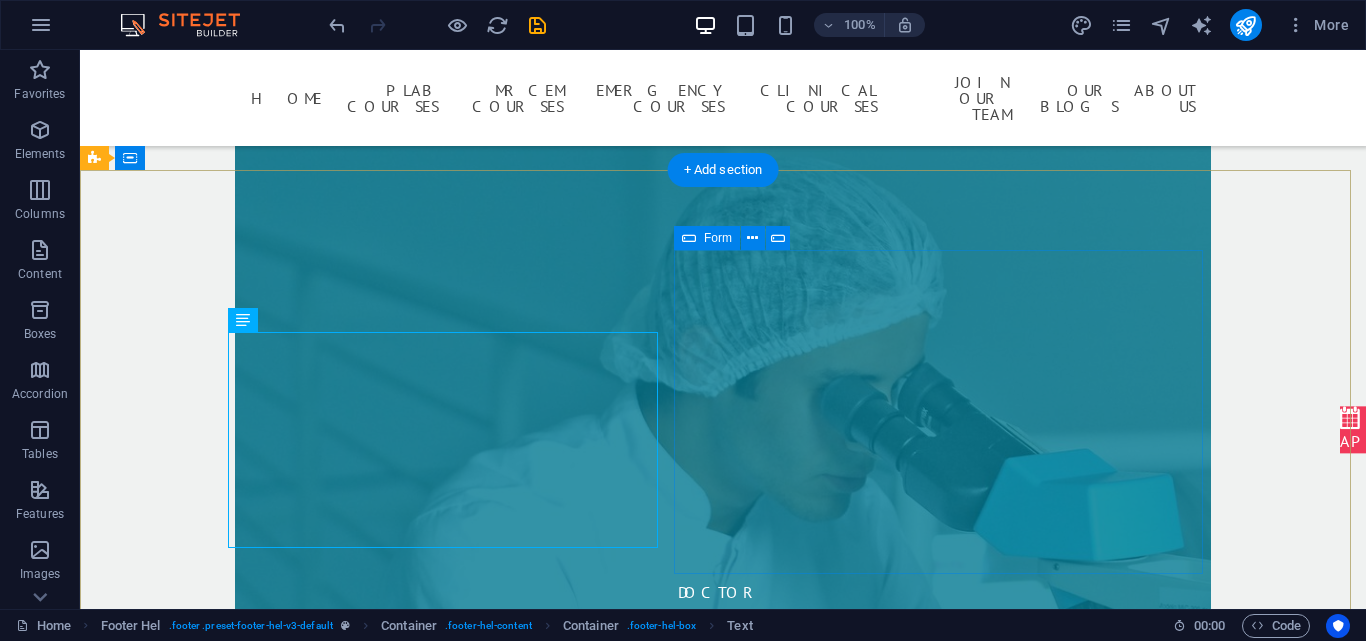 scroll, scrollTop: 10015, scrollLeft: 0, axis: vertical 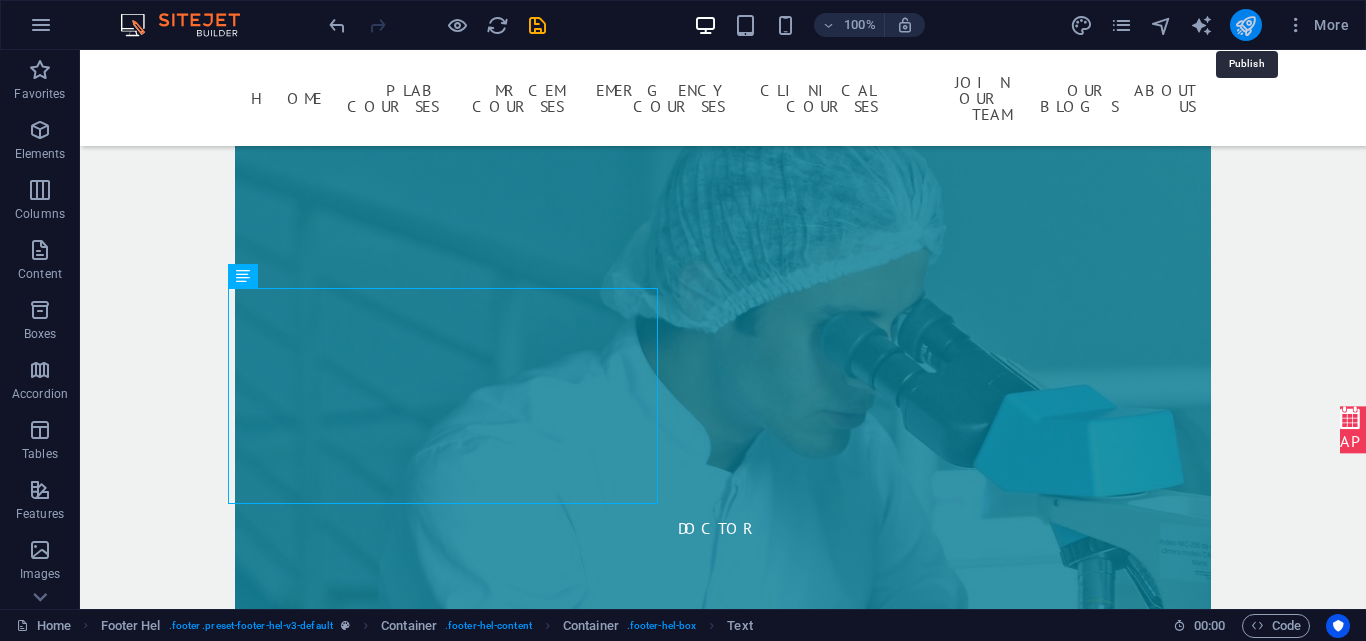 click at bounding box center [1245, 25] 